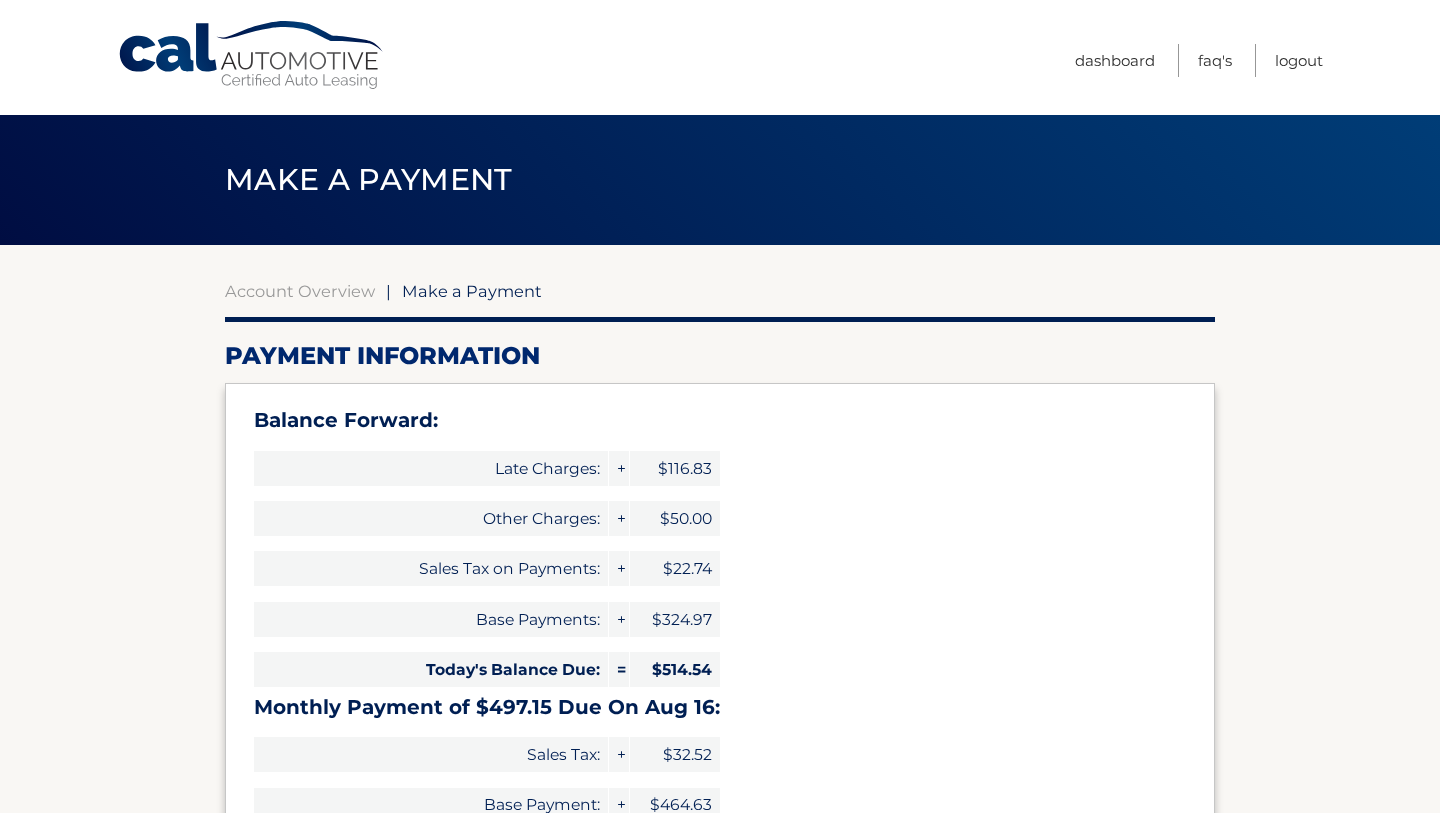 select on "OWUzMzdjODUtYjliMi00ZjNmLWJlOTgtNmQ3OTk4MTJlOWUw" 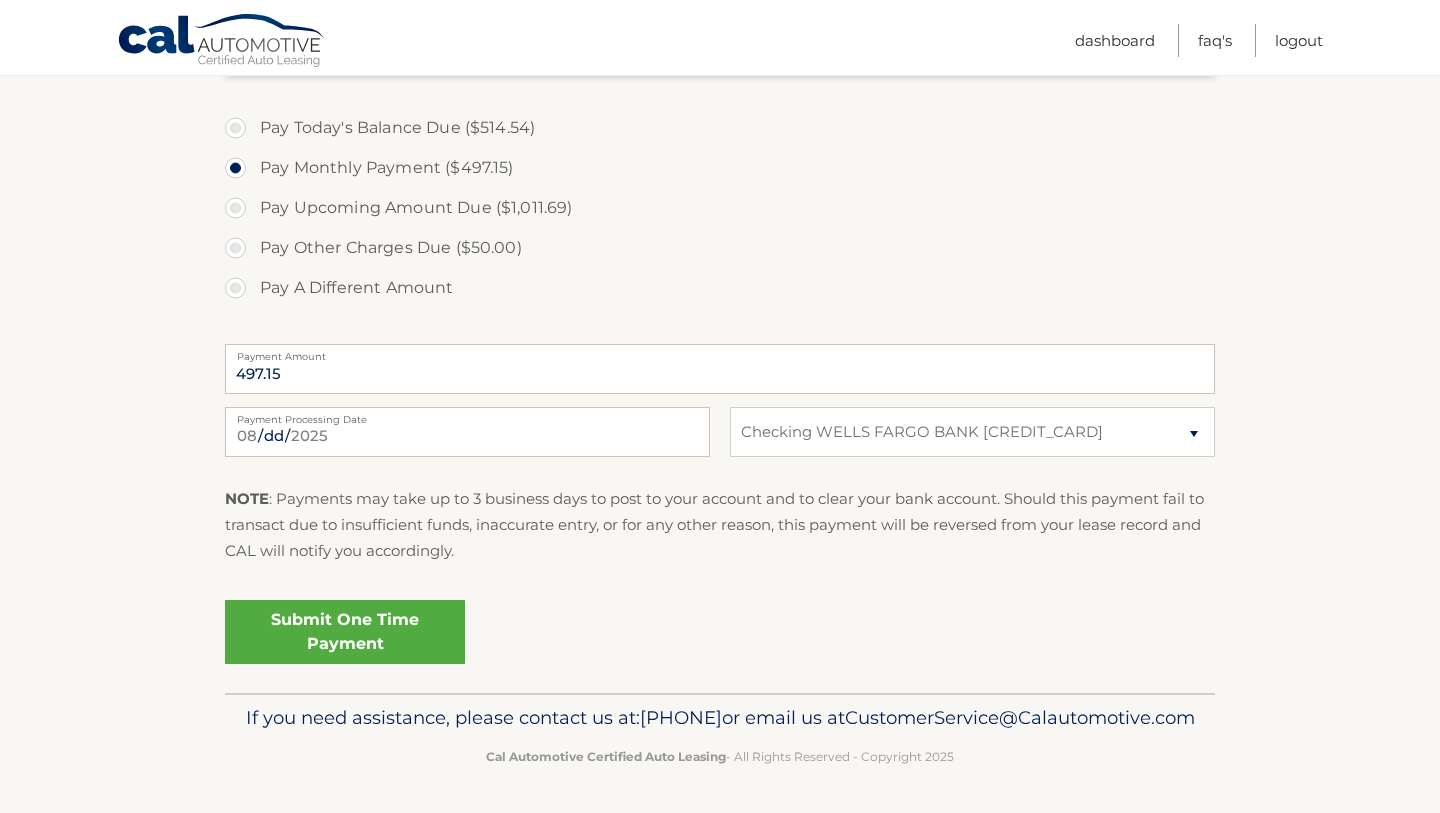 scroll, scrollTop: 970, scrollLeft: 0, axis: vertical 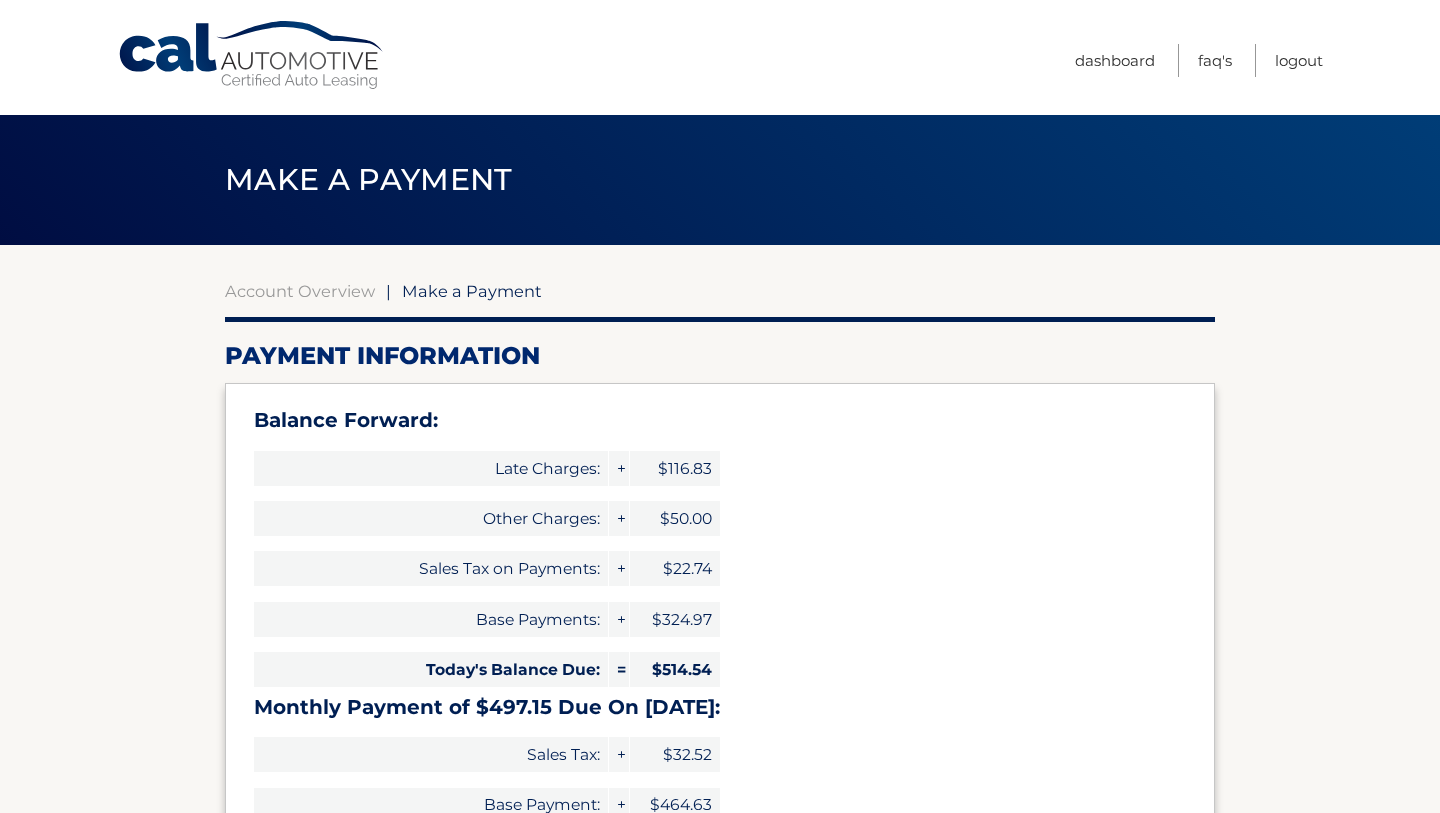 select on "OWUzMzdjODUtYjliMi00ZjNmLWJlOTgtNmQ3OTk4MTJlOWUw" 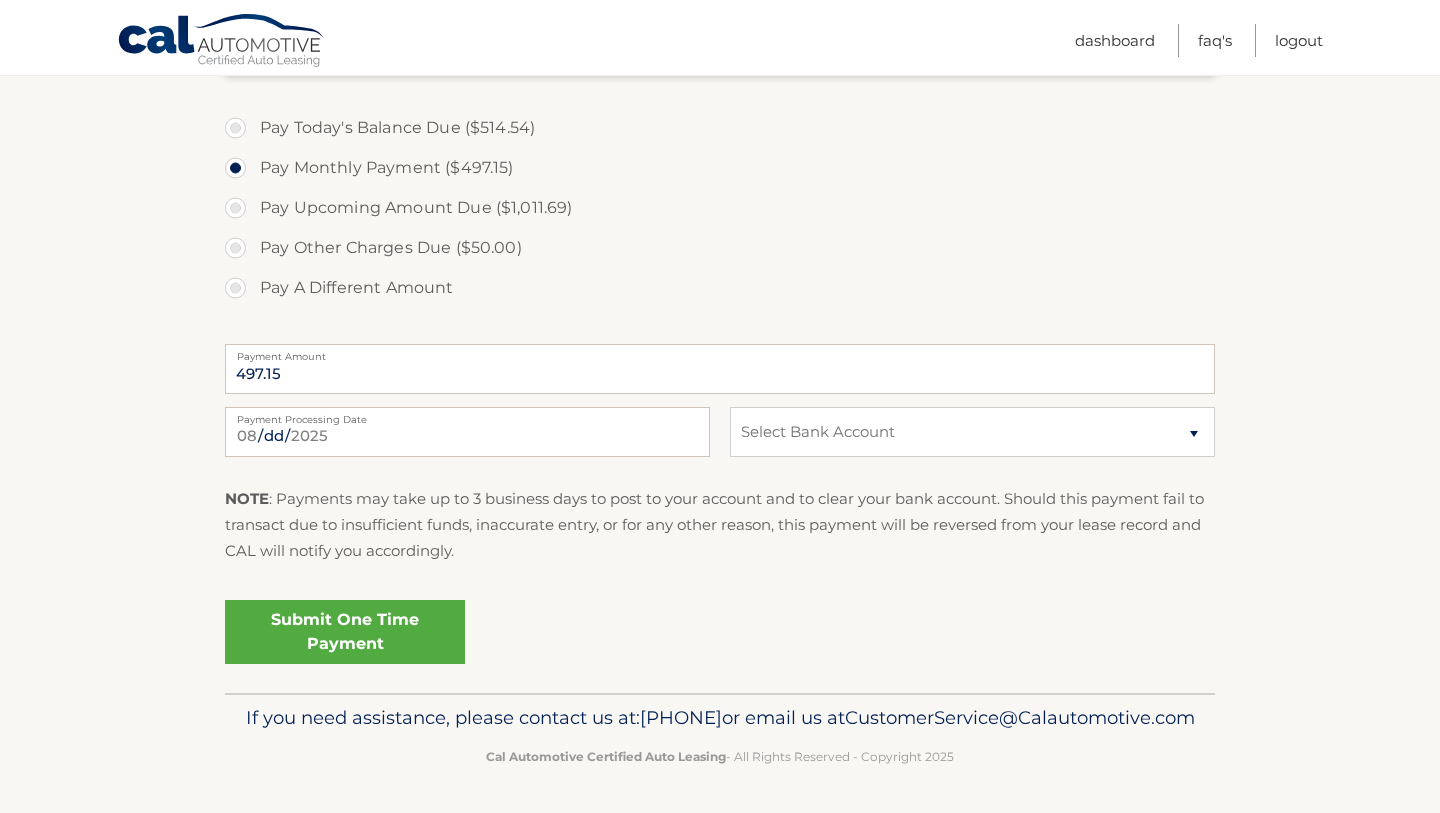 scroll, scrollTop: 968, scrollLeft: 0, axis: vertical 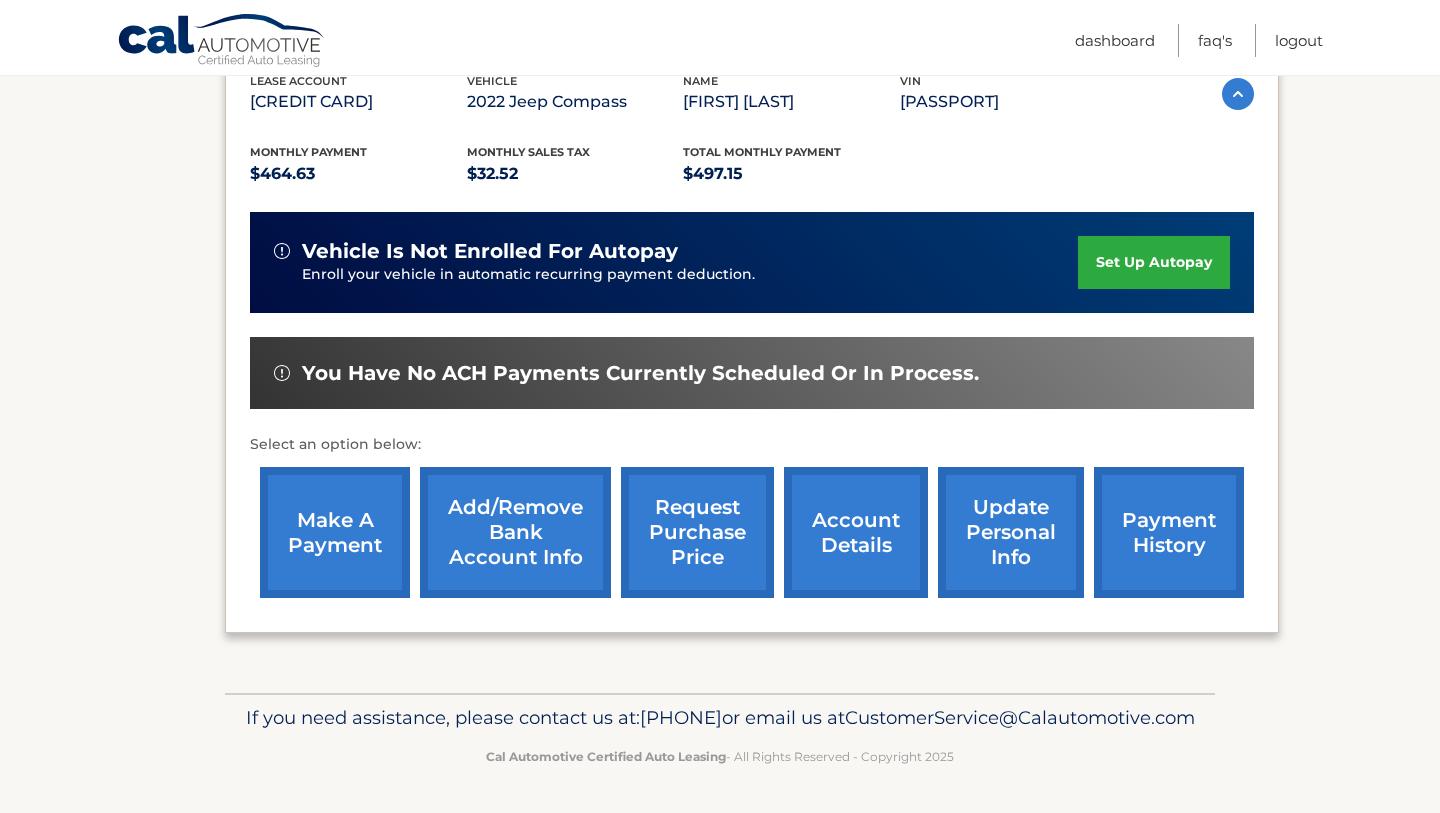 click on "payment history" at bounding box center (1169, 532) 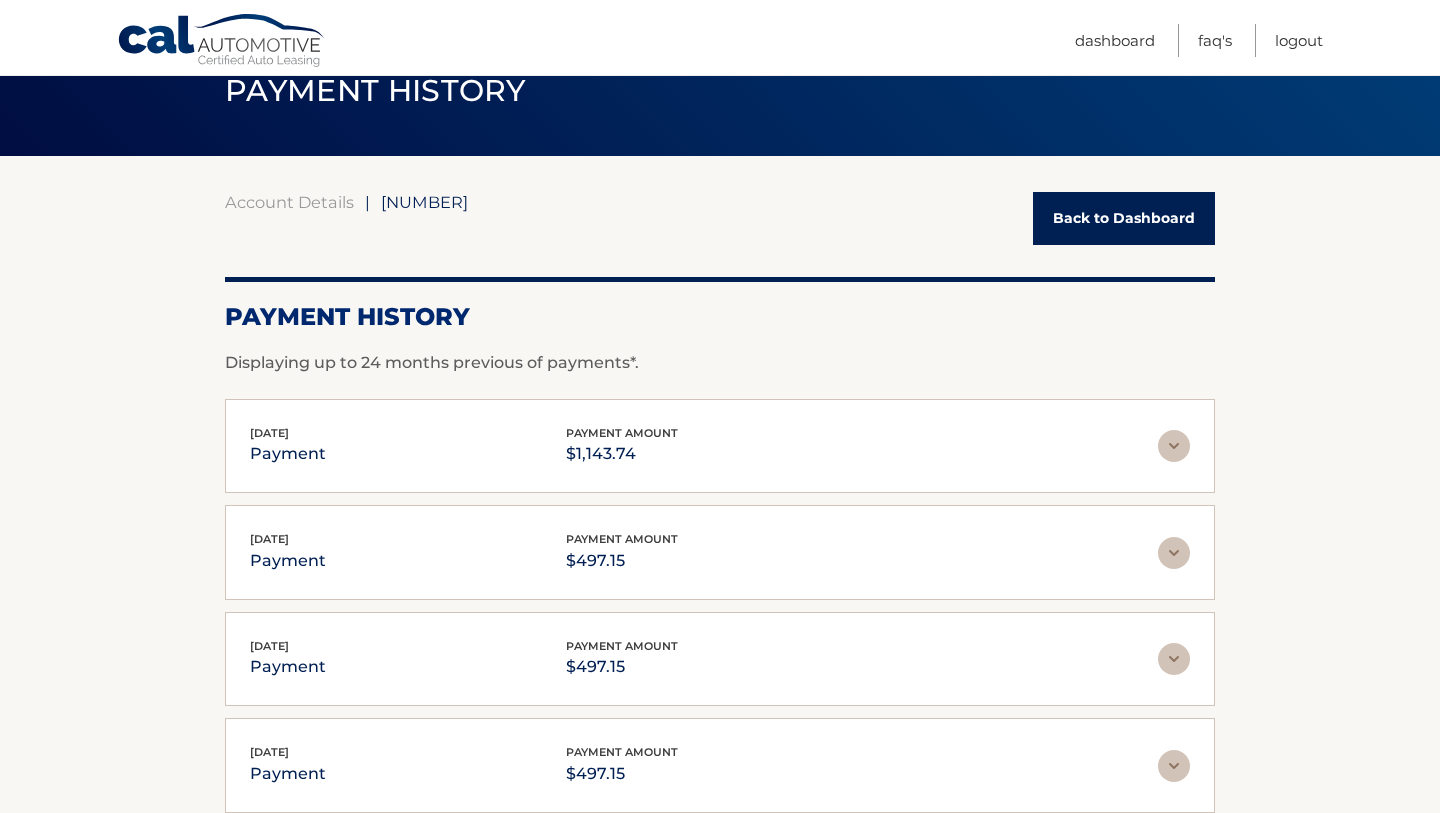 scroll, scrollTop: 90, scrollLeft: 0, axis: vertical 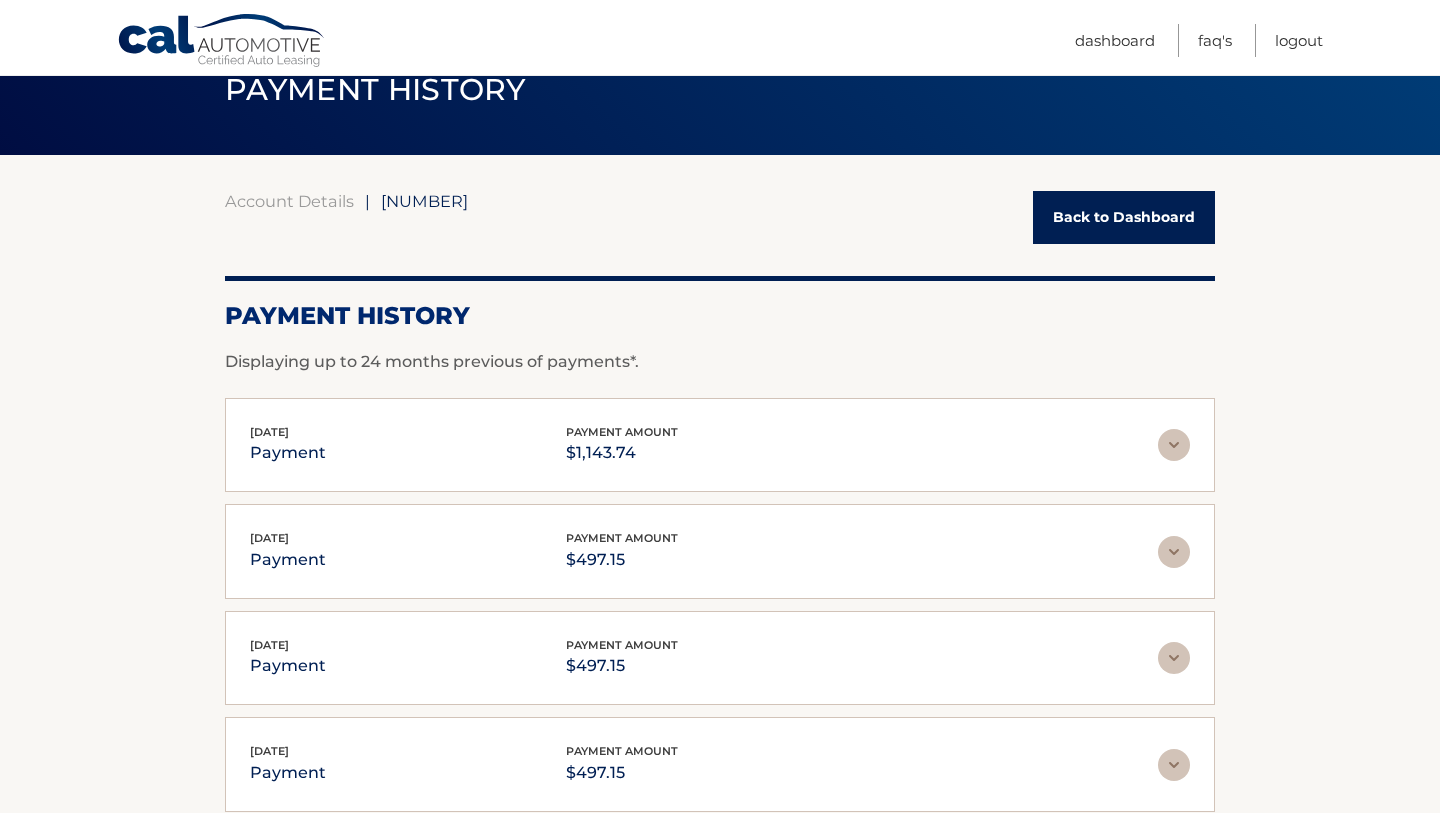 click at bounding box center (1174, 445) 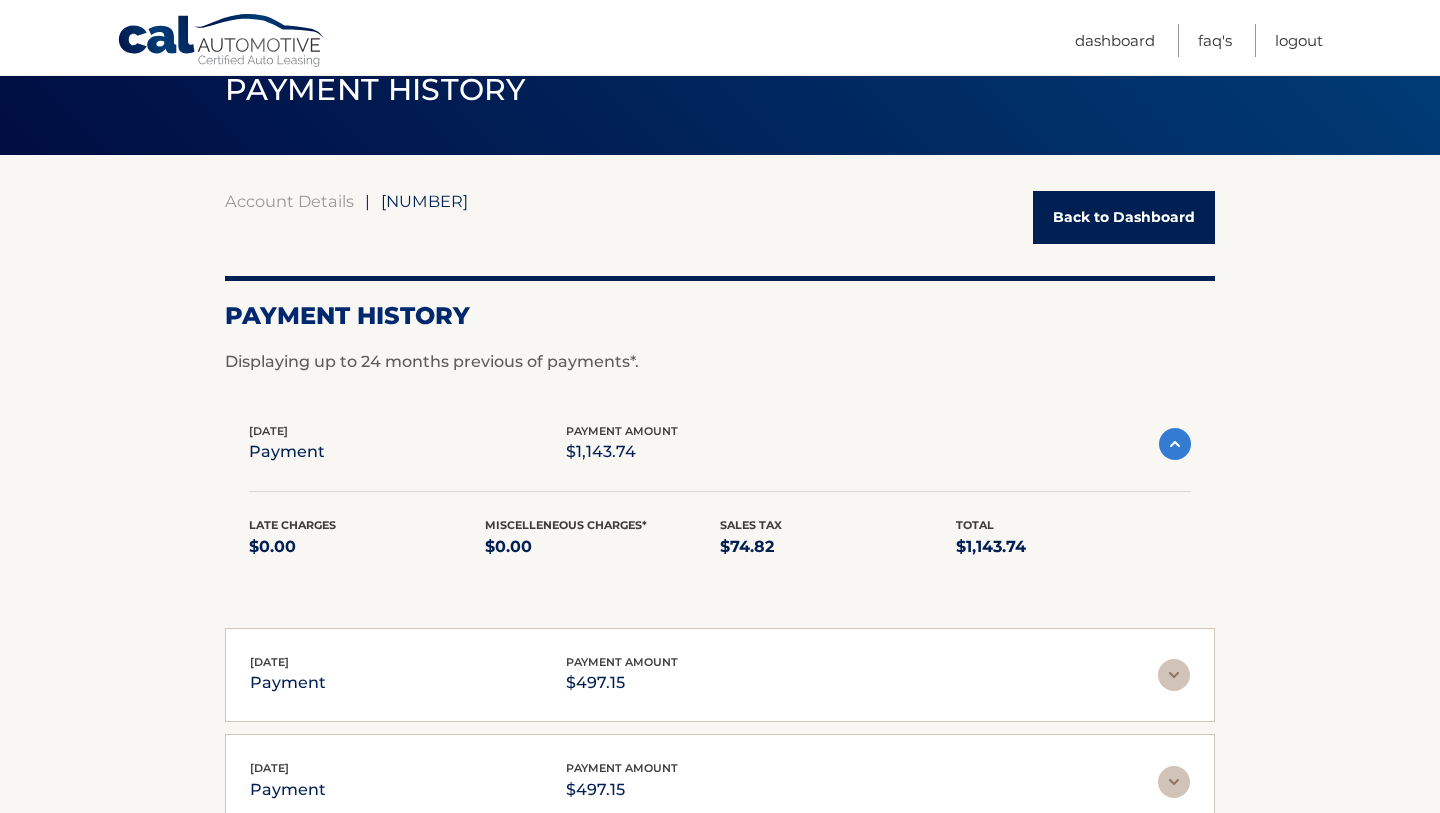 click at bounding box center [1175, 444] 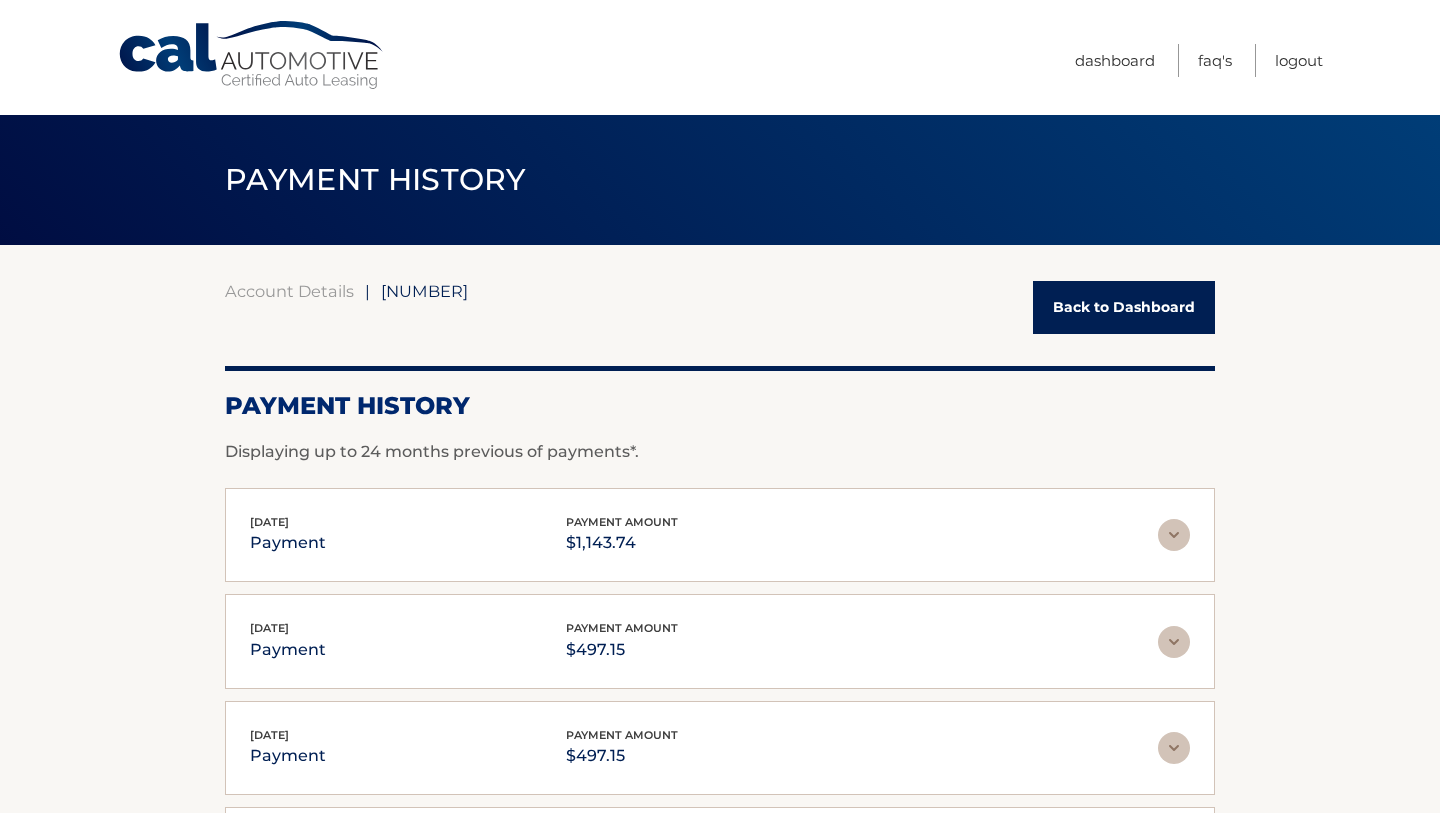scroll, scrollTop: 0, scrollLeft: 0, axis: both 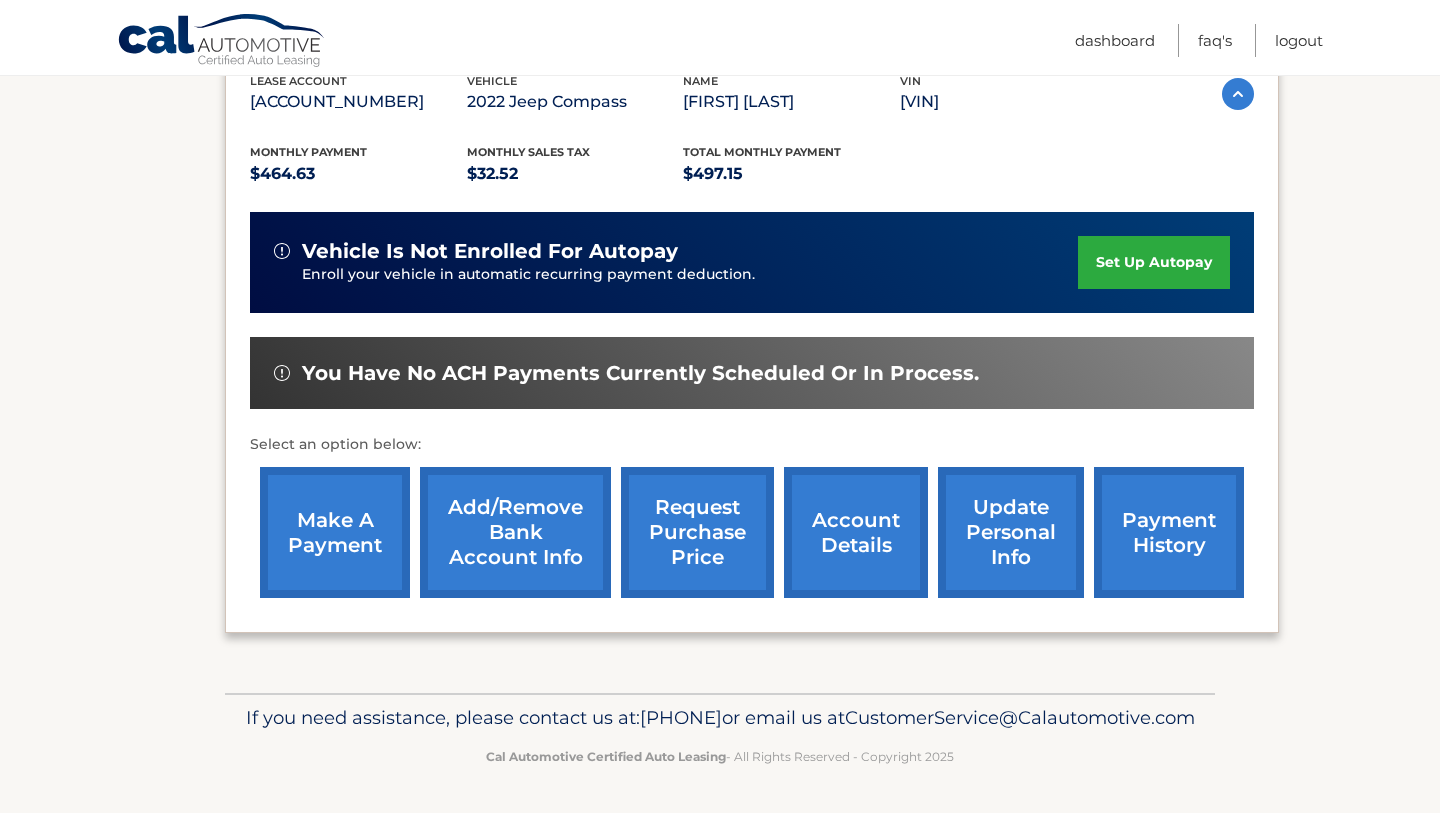 click on "request purchase price" at bounding box center [697, 532] 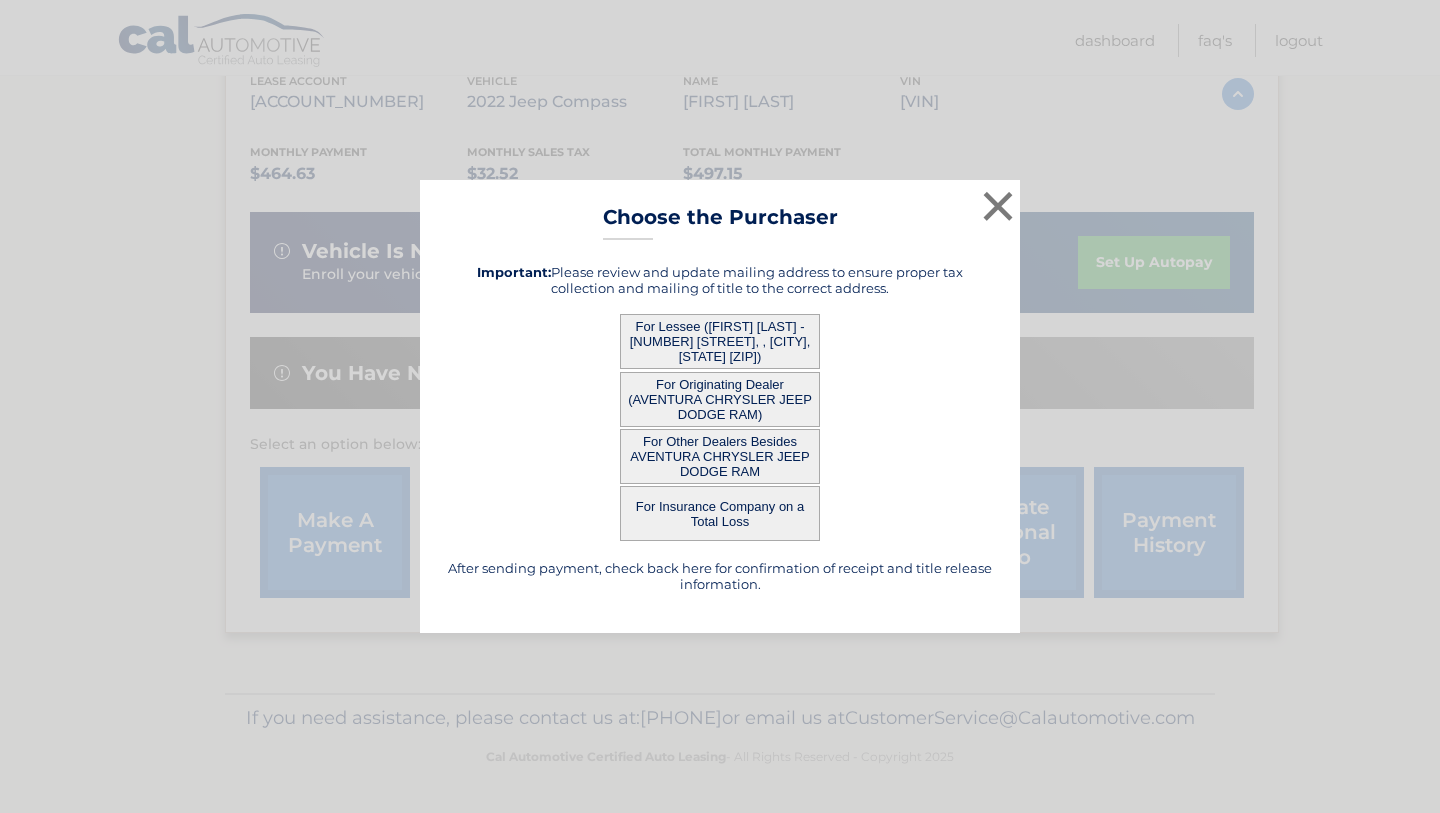 click on "For Lessee ([FULL_NAME] - [STREET_ADDRESS], , [CITY], [STATE] [POSTAL_CODE])" at bounding box center [720, 341] 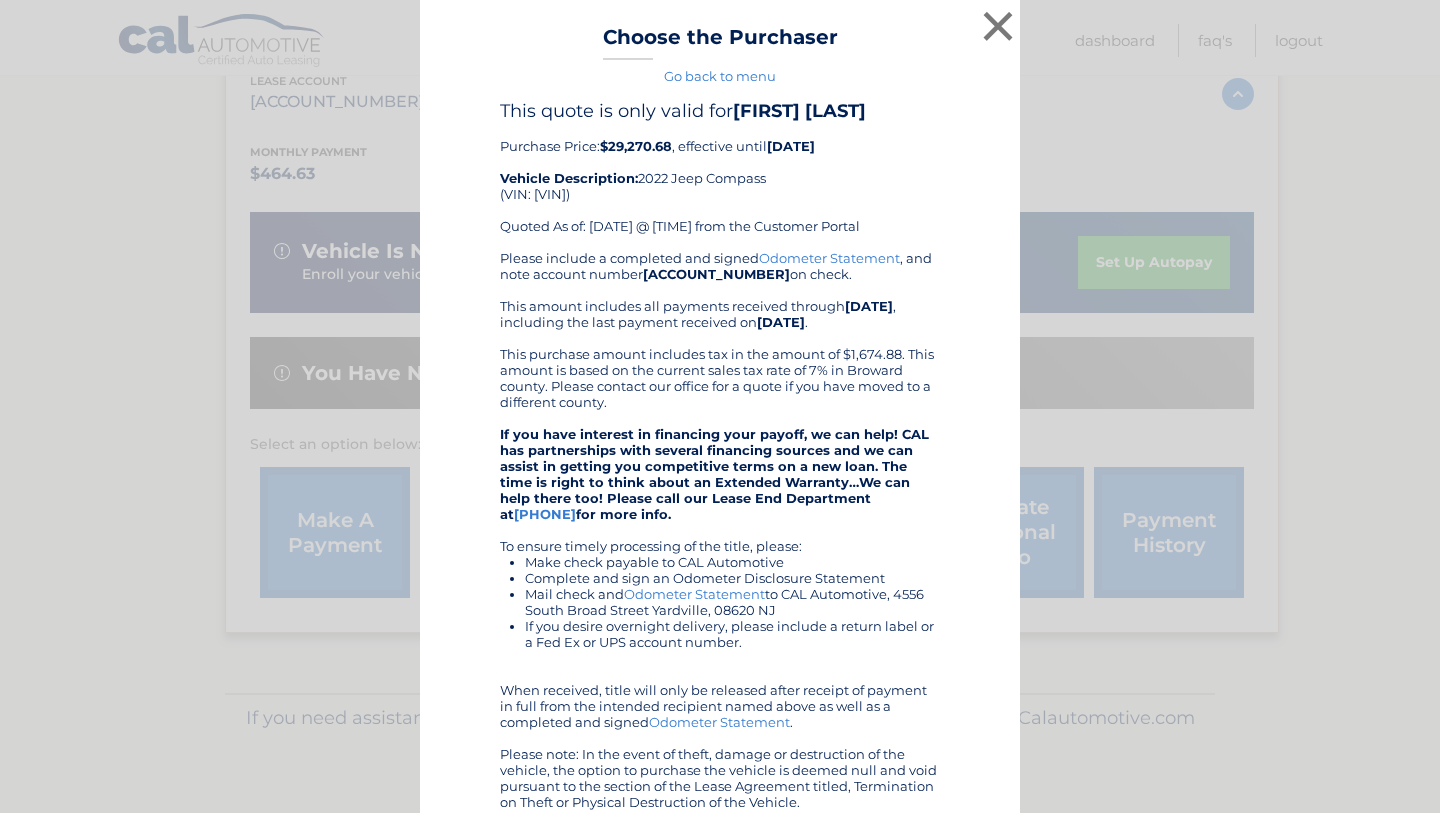 click on "Please include a completed and signed  Odometer Statement , and note account number  44455573193  on check.
This amount includes all payments received through  08/04/2025 , including the last payment received on  06/30/2025 .
This purchase amount includes tax in the amount of $1,674.88.  This amount is based on the current sales tax rate of 7% in Broward county.  Please contact our office for a quote if you have moved to a different county.
If you have interest in financing your payoff, we can help!  CAL has partnerships with several financing sources and we can assist in getting you competitive terms on a new loan.  The time is right to think about an Extended Warranty…We can help there too!  Please call our Lease End Department at  609-807-3203  for more info.
To ensure timely processing of the title, please:" at bounding box center (720, 530) 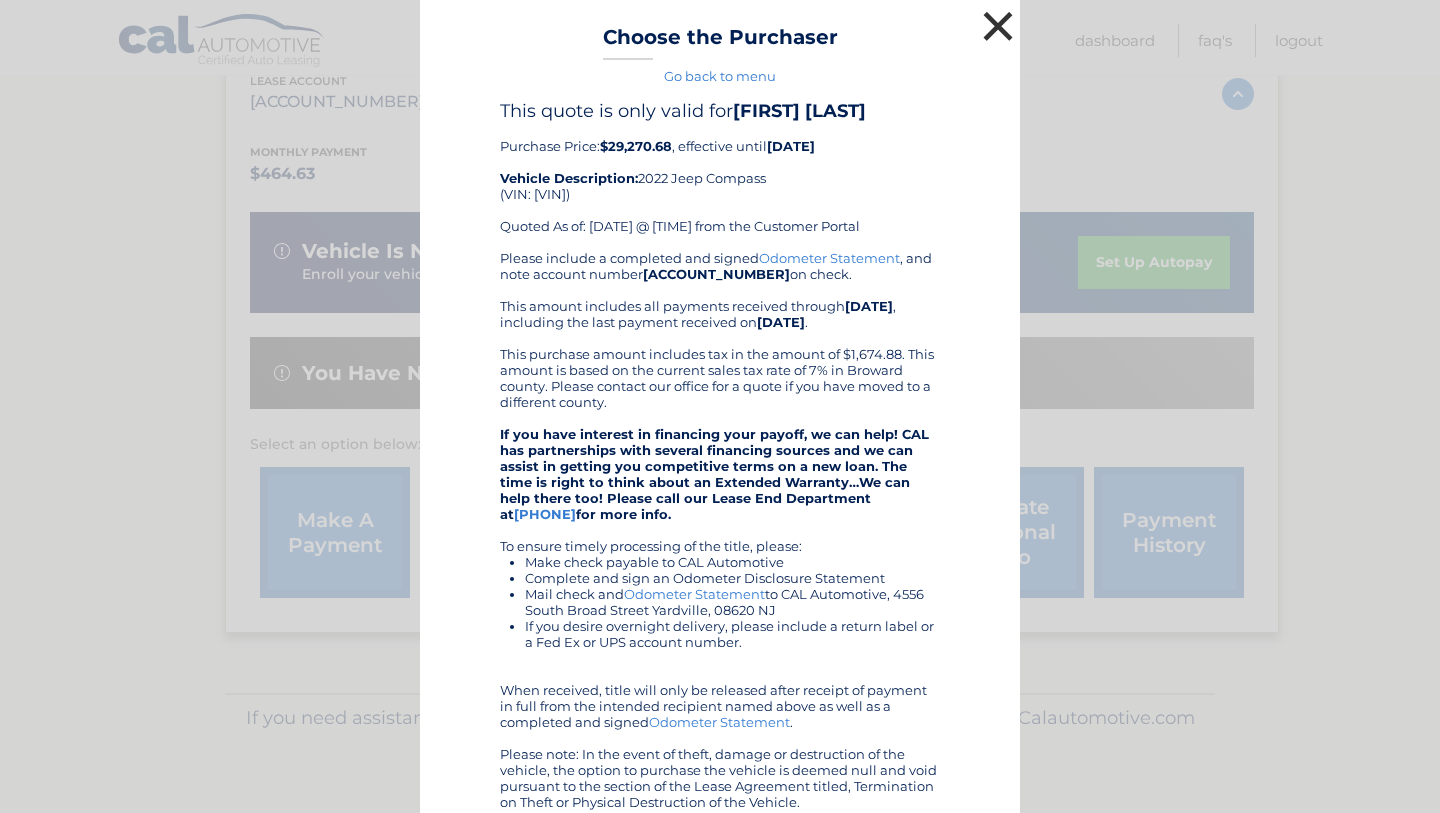 click on "×" at bounding box center (998, 26) 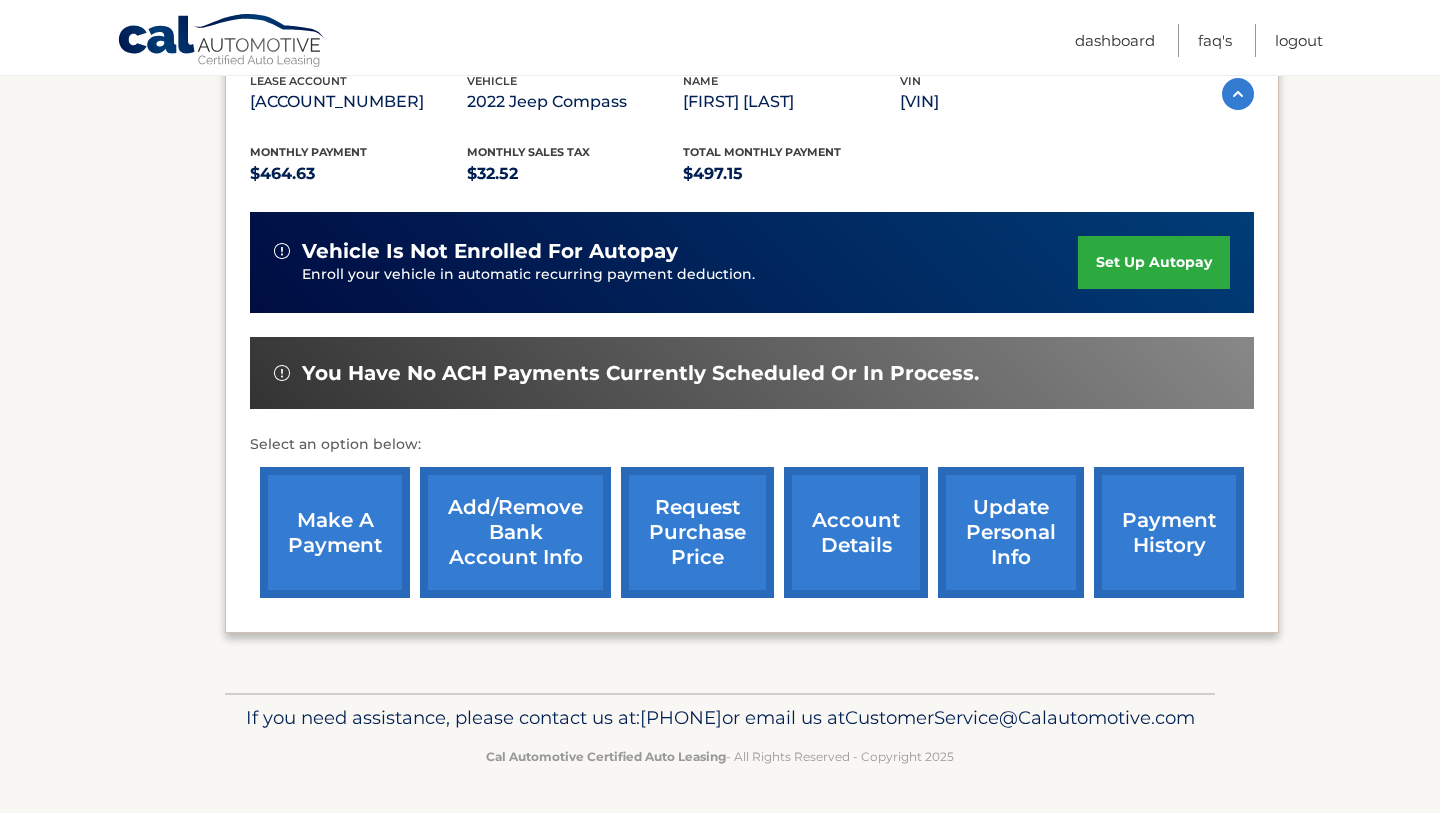 click on "request purchase price" at bounding box center [697, 532] 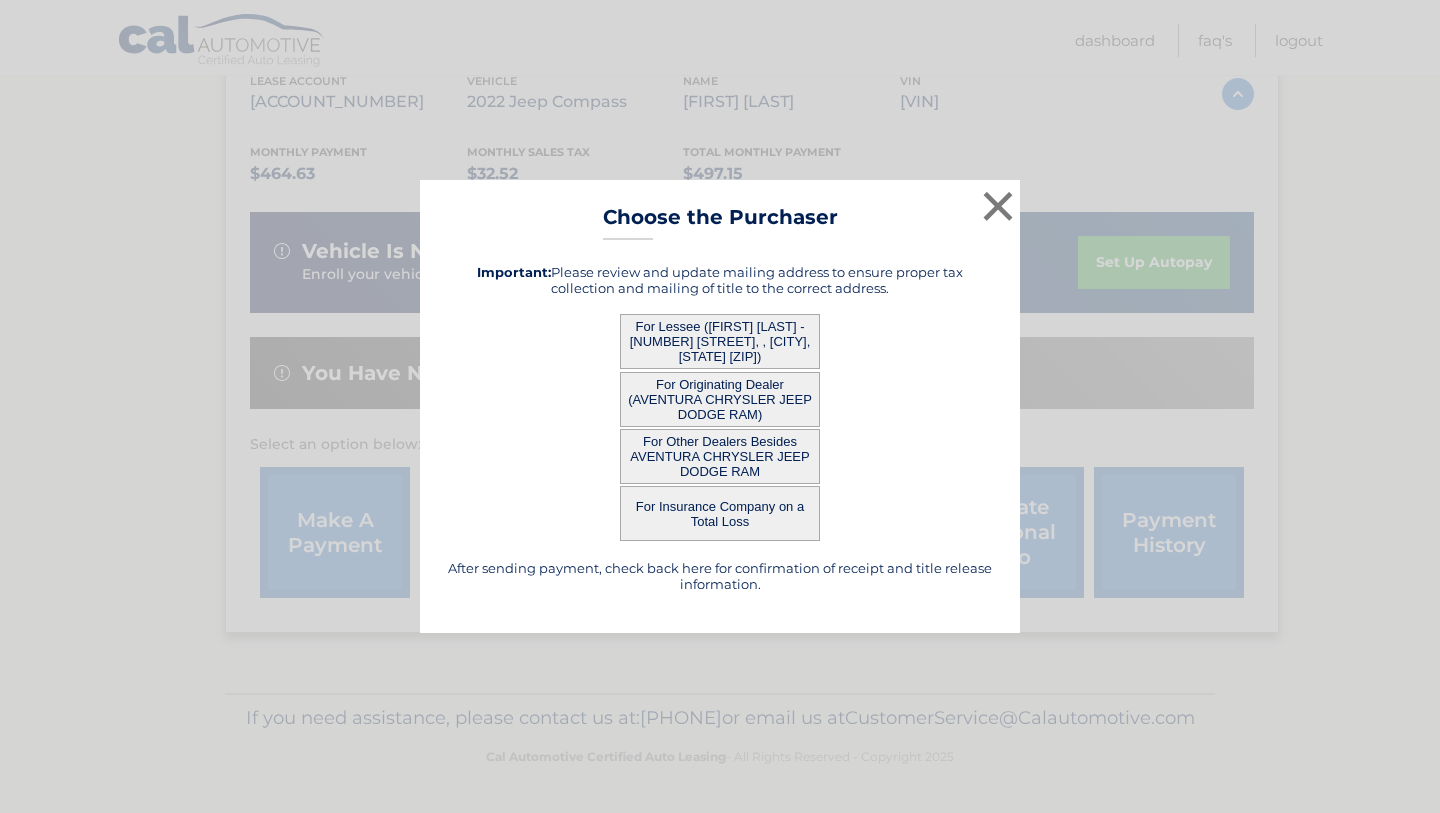click on "For Lessee ([FULL_NAME] - [STREET_ADDRESS], , [CITY], [STATE] [POSTAL_CODE])" at bounding box center [720, 341] 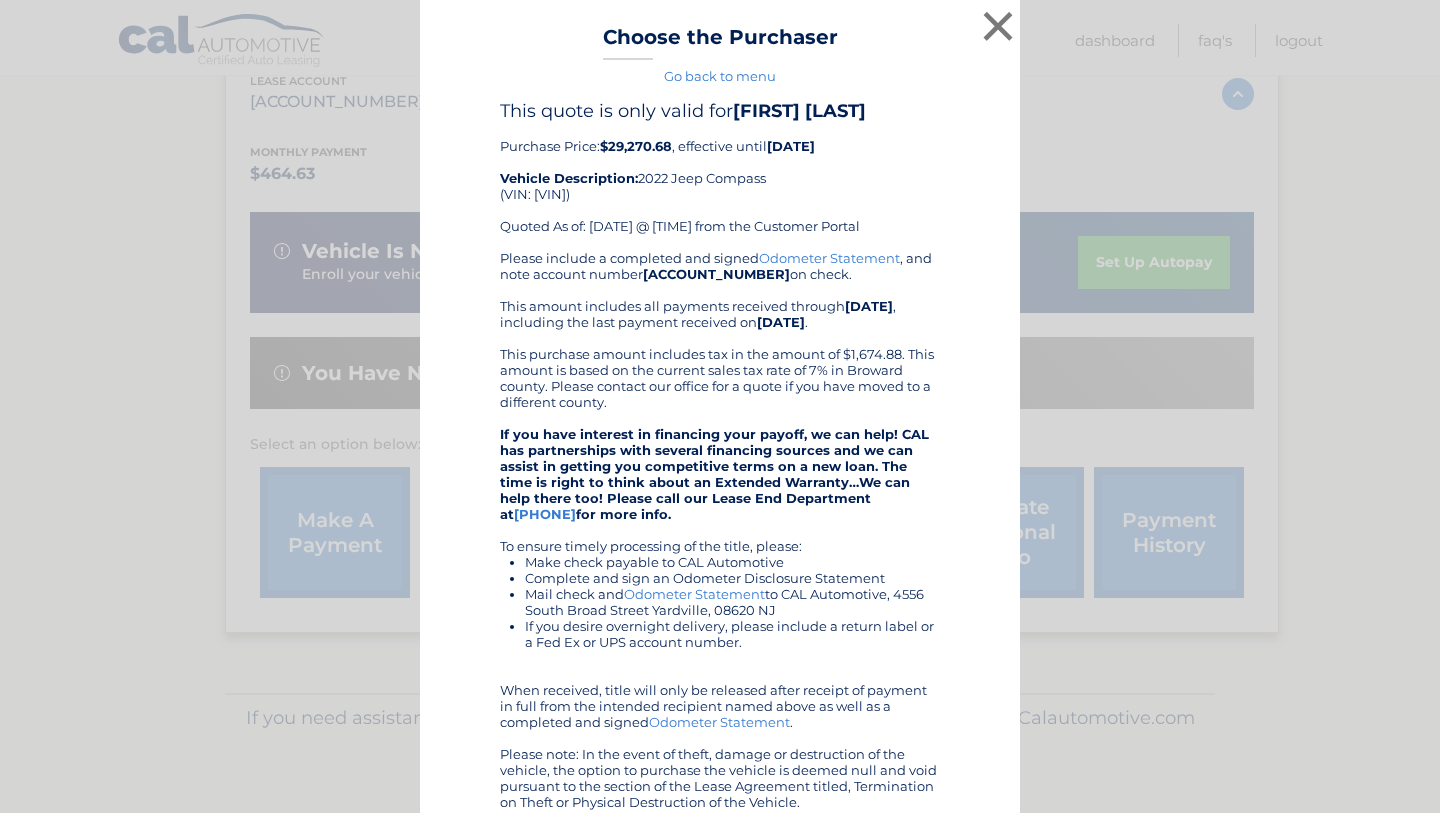 click on "Please include a completed and signed  Odometer Statement , and note account number  44455573193  on check.
This amount includes all payments received through  08/04/2025 , including the last payment received on  06/30/2025 .
This purchase amount includes tax in the amount of $1,674.88.  This amount is based on the current sales tax rate of 7% in Broward county.  Please contact our office for a quote if you have moved to a different county.
If you have interest in financing your payoff, we can help!  CAL has partnerships with several financing sources and we can assist in getting you competitive terms on a new loan.  The time is right to think about an Extended Warranty…We can help there too!  Please call our Lease End Department at  609-807-3203  for more info.
To ensure timely processing of the title, please:" at bounding box center (720, 530) 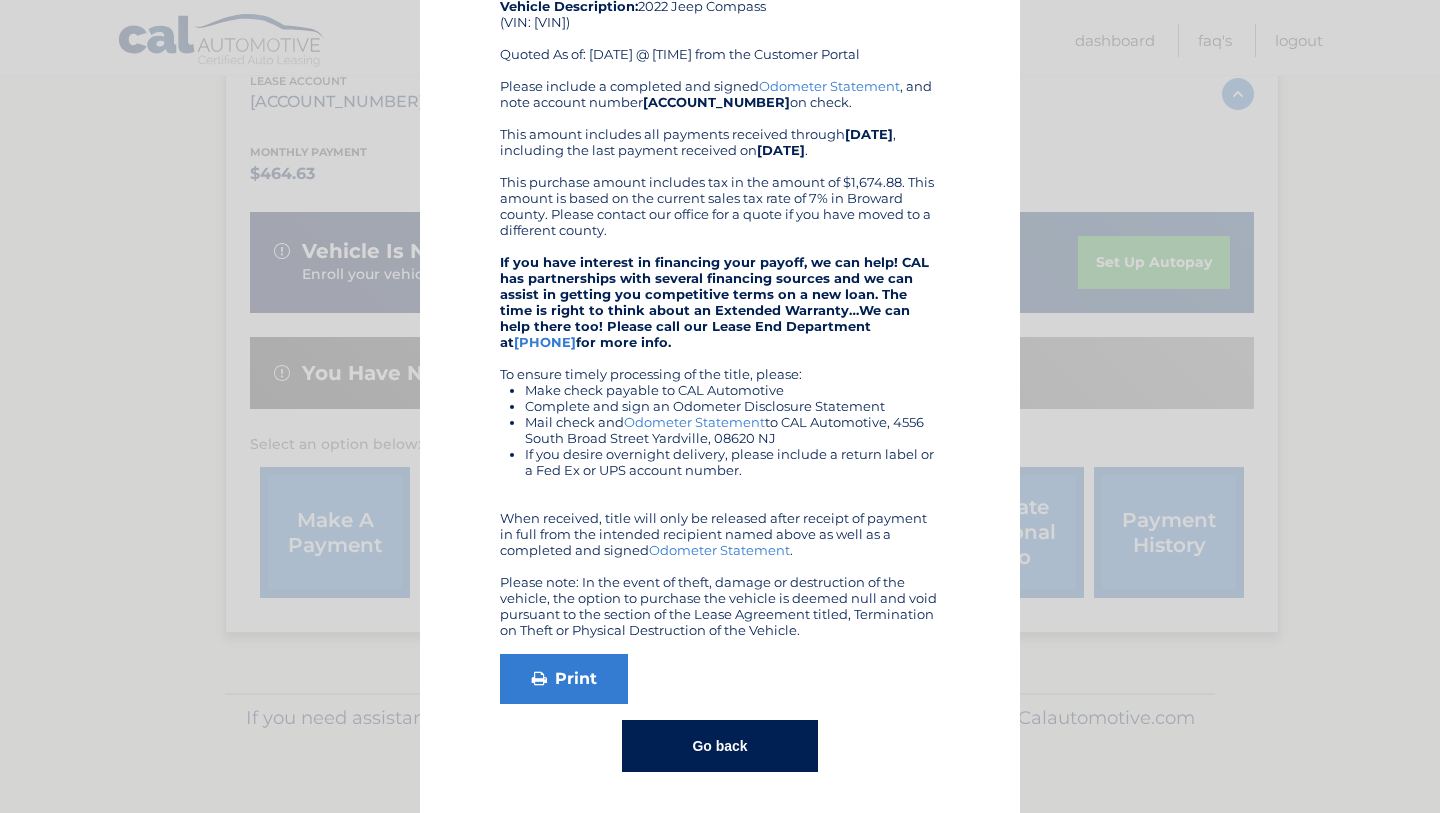 scroll, scrollTop: 171, scrollLeft: 0, axis: vertical 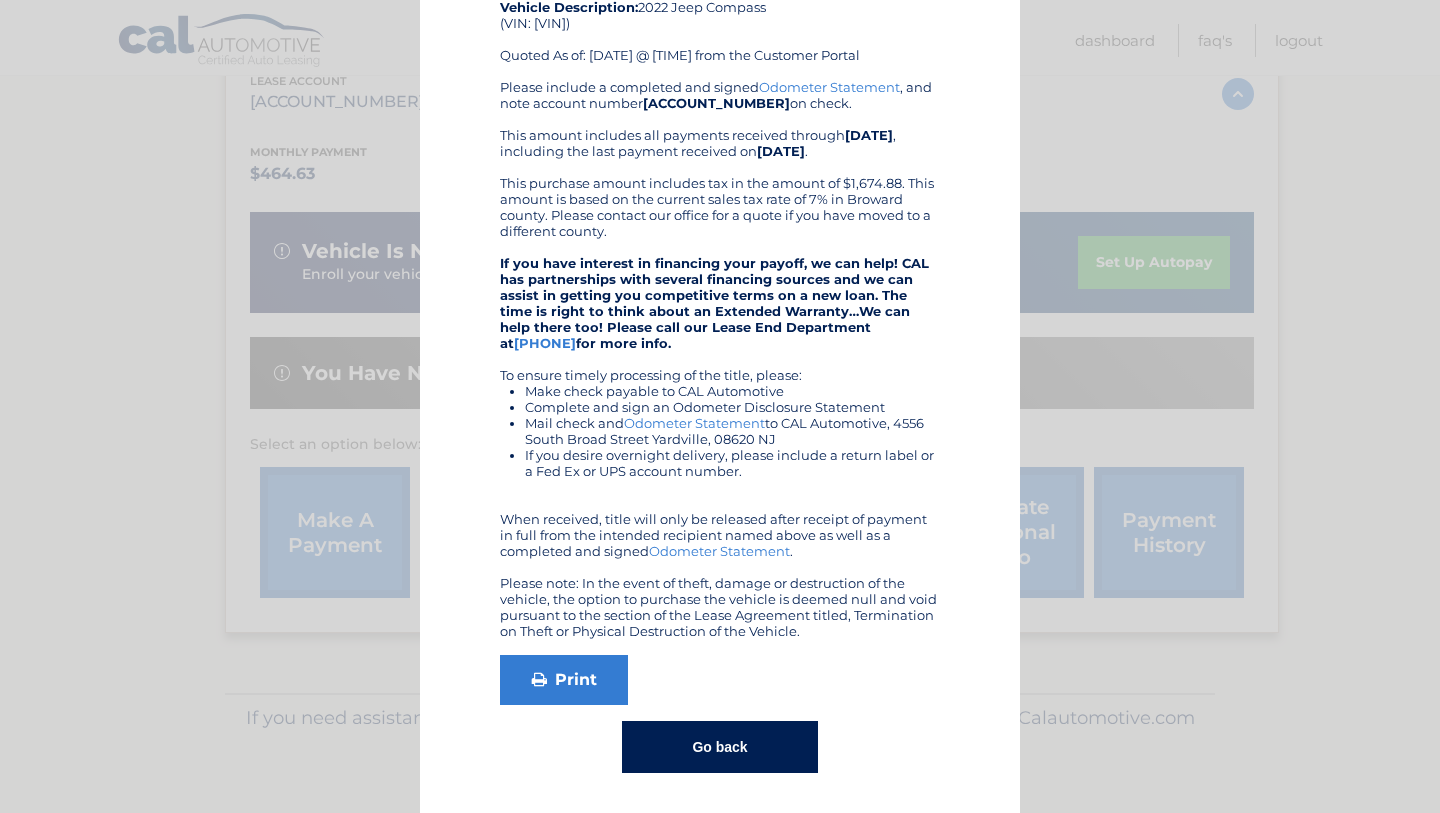 click on "Go back" at bounding box center (719, 747) 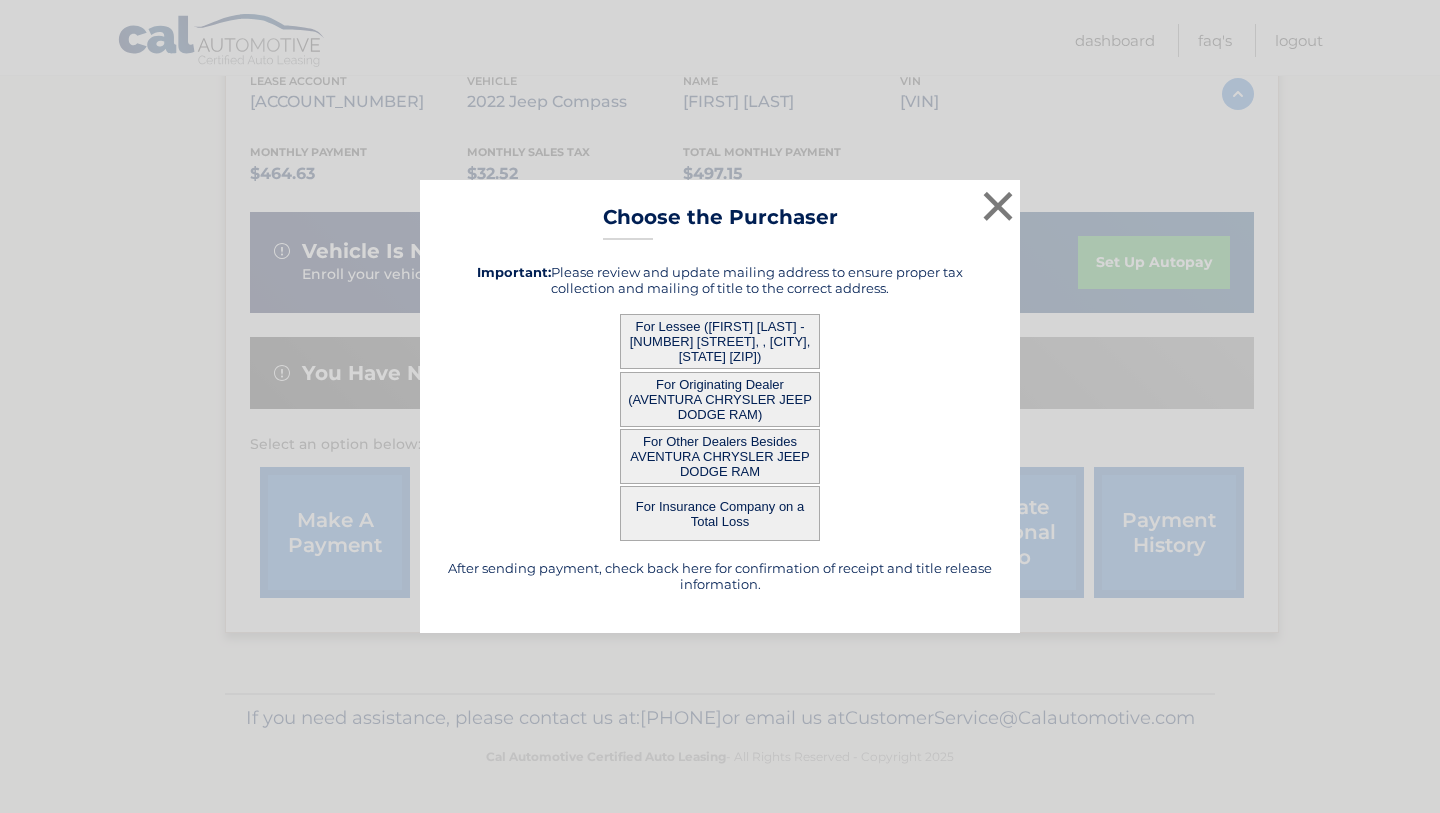 click on "For Originating Dealer (AVENTURA CHRYSLER JEEP DODGE RAM)" at bounding box center [720, 399] 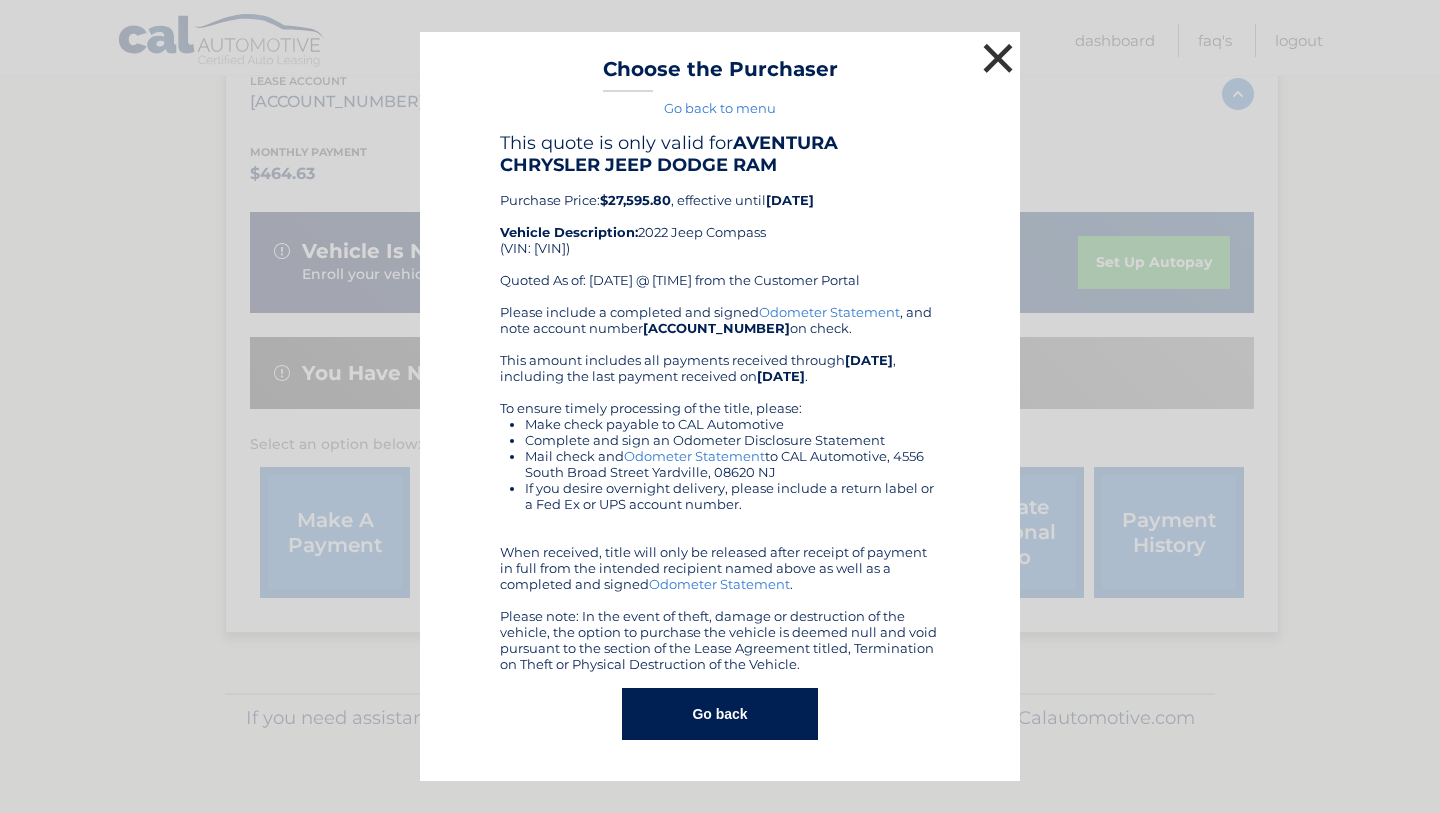click on "×" at bounding box center [998, 58] 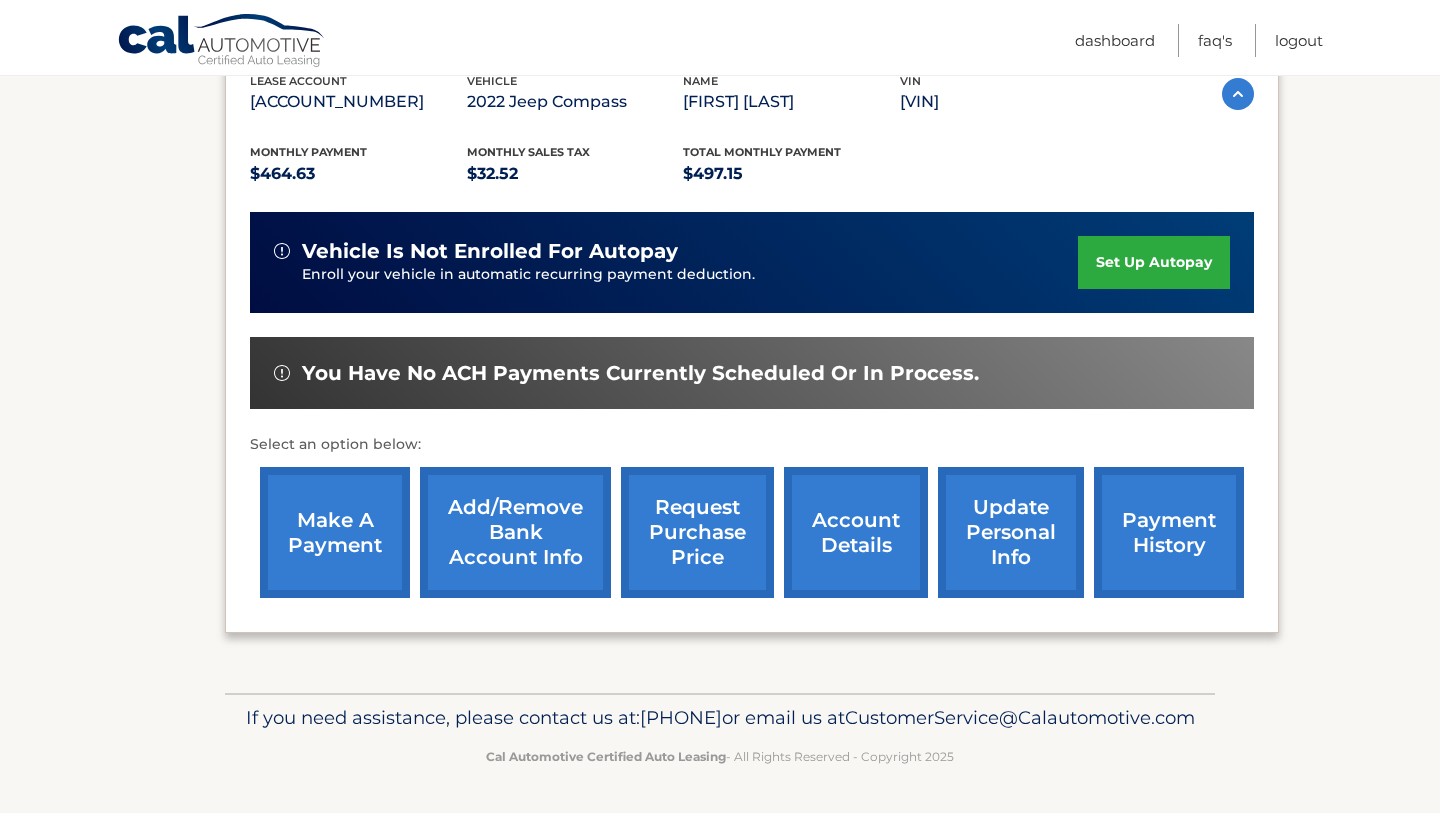 click on "account details" at bounding box center [856, 532] 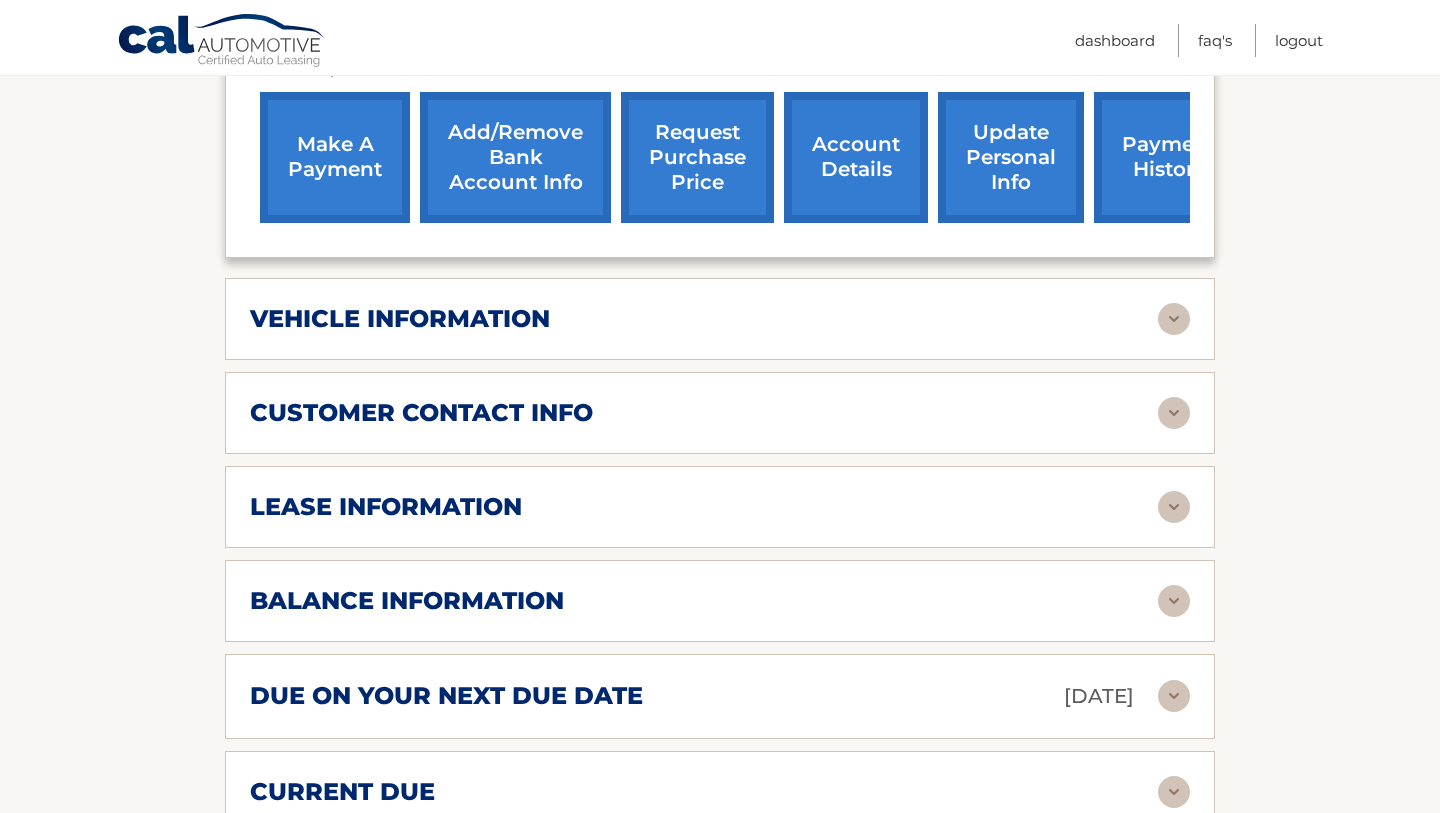 scroll, scrollTop: 771, scrollLeft: 0, axis: vertical 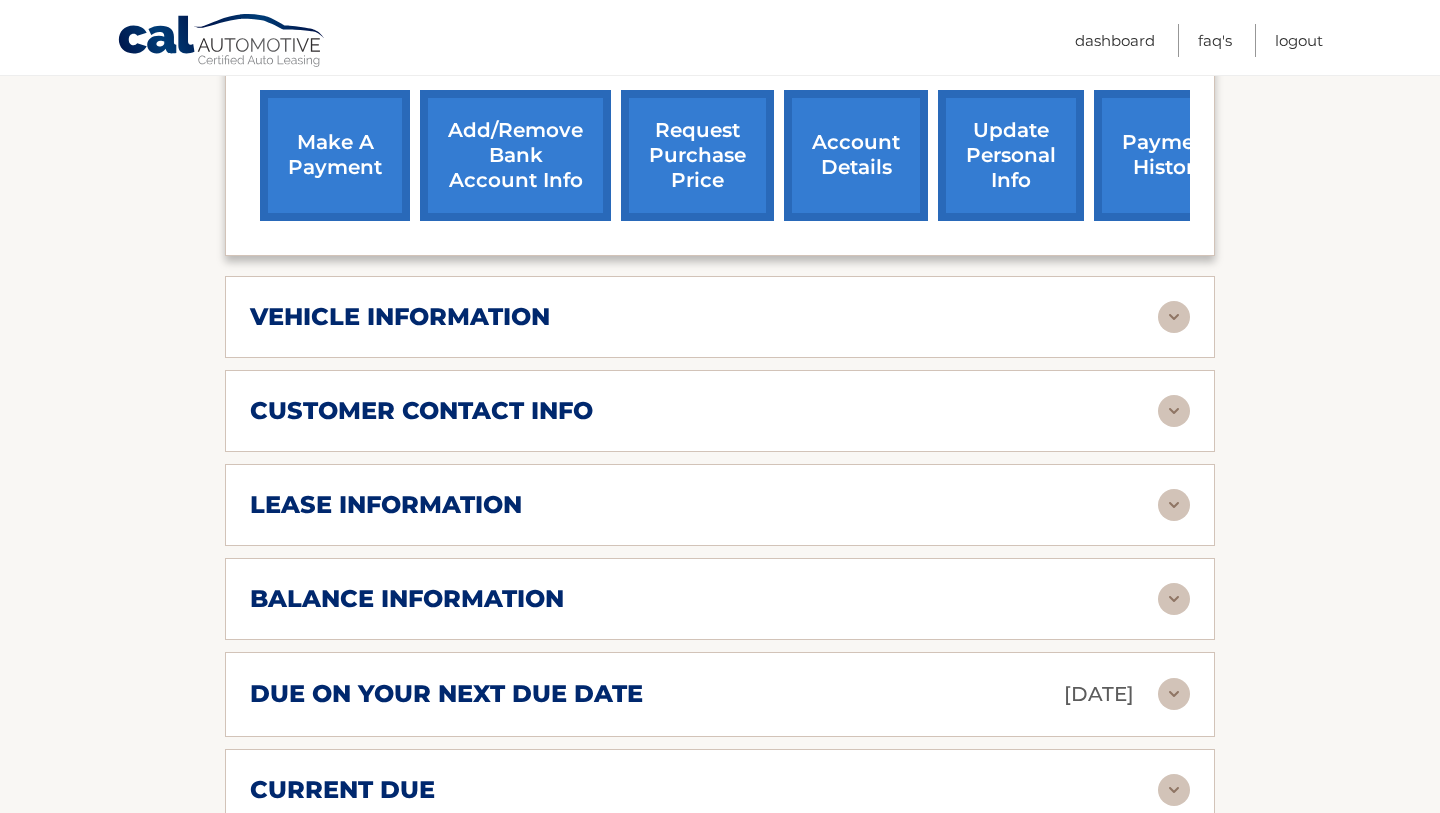click on "vehicle information" at bounding box center (704, 317) 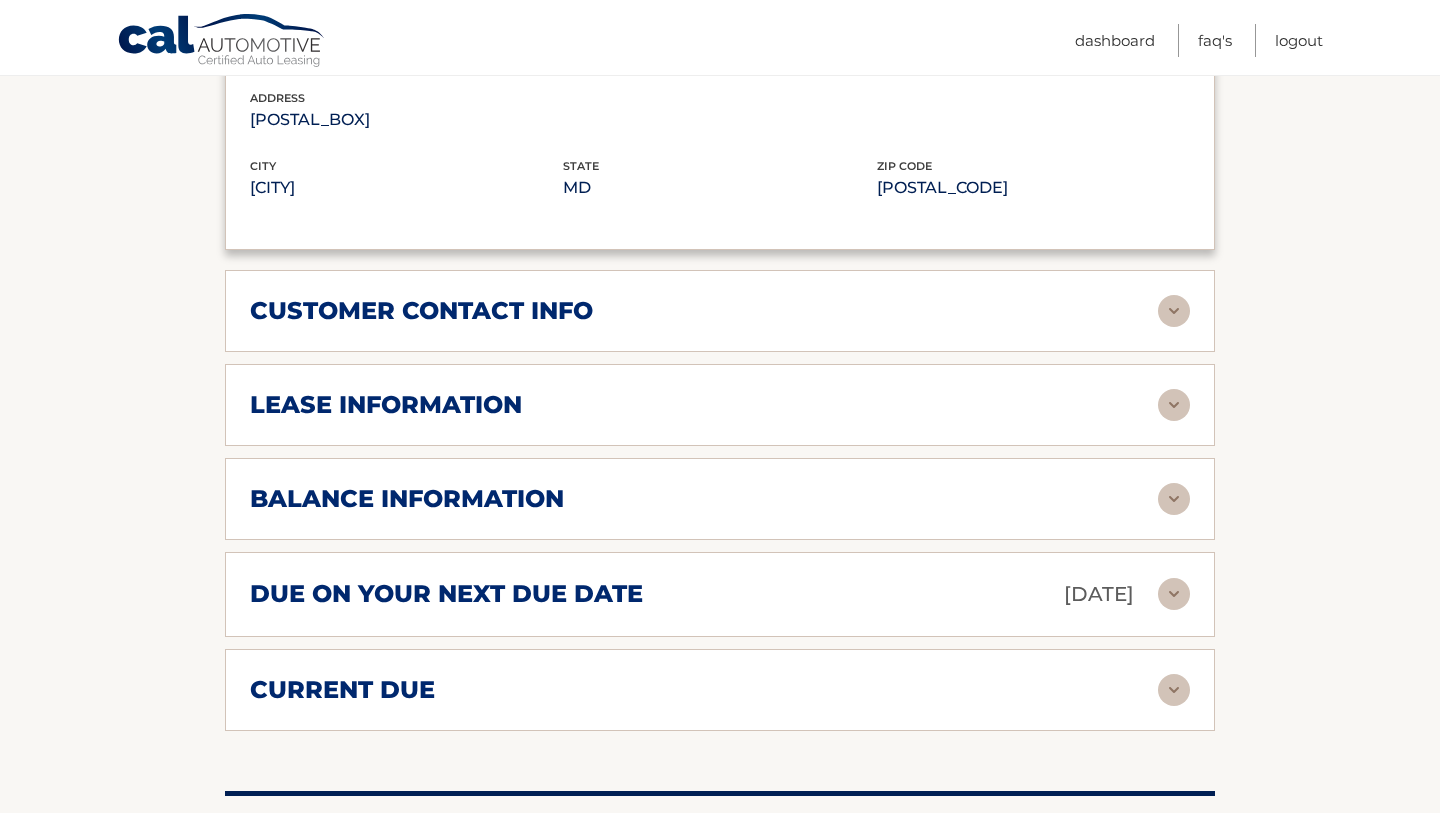 scroll, scrollTop: 1407, scrollLeft: 0, axis: vertical 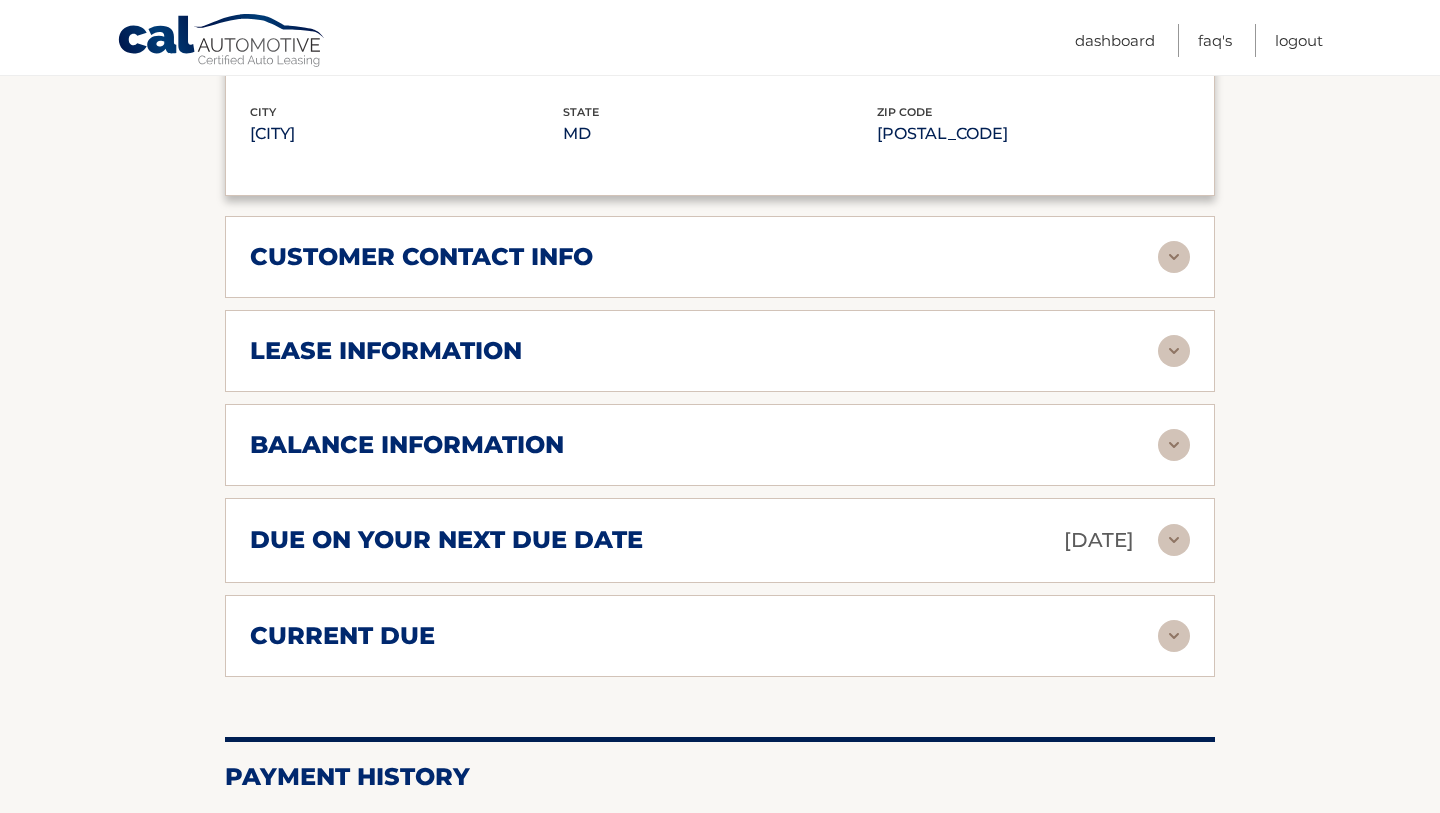 click on "full name
[FULL_NAME]
street address
[STREET_ADDRESS]
city
[CITY]
state
[STATE]
zip
[POSTAL_CODE]
home phone number
[PHONE]
mobile phone number
[PHONE]
email
[EMAIL]
update information" at bounding box center (720, 257) 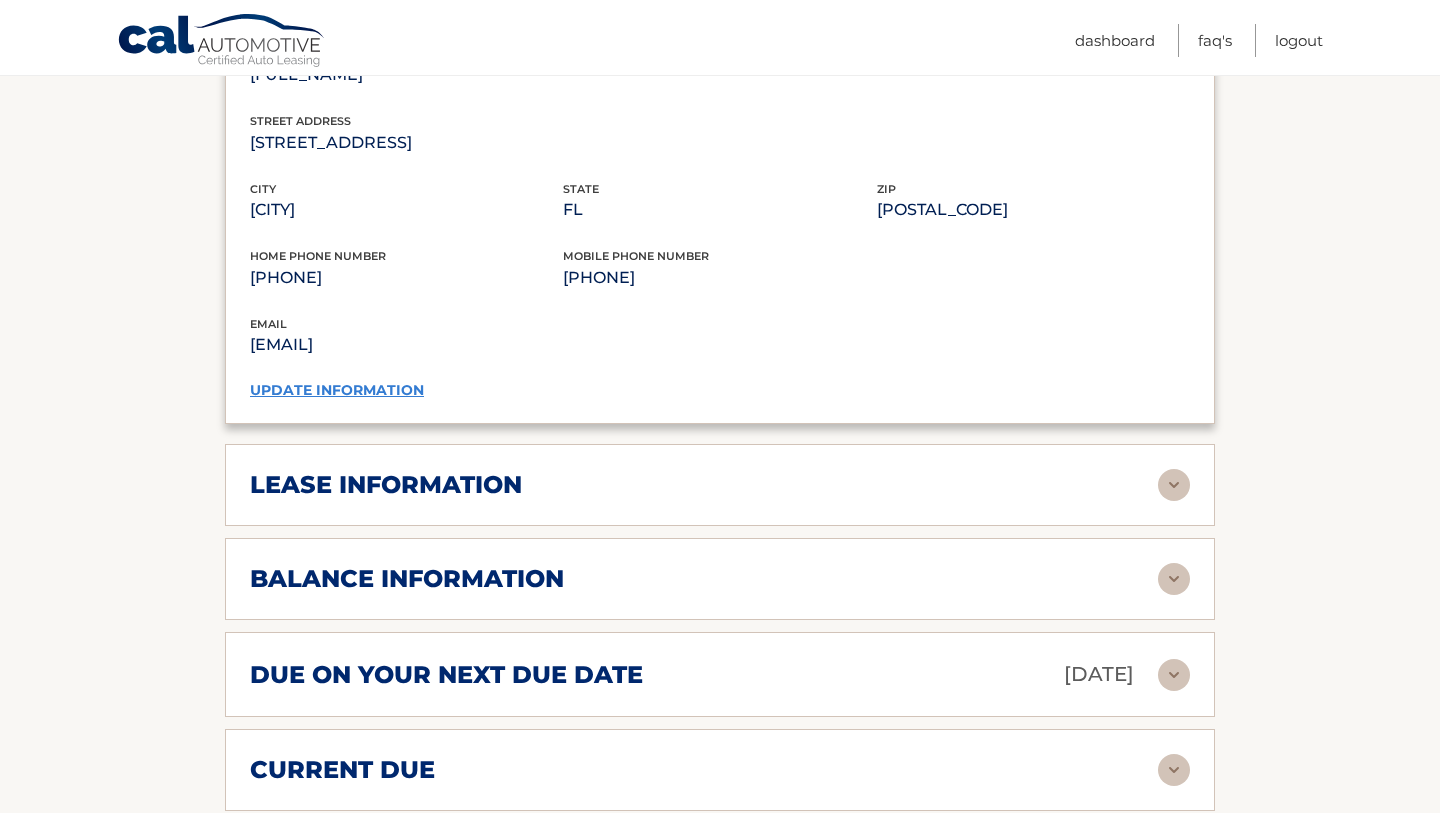 scroll, scrollTop: 1670, scrollLeft: 0, axis: vertical 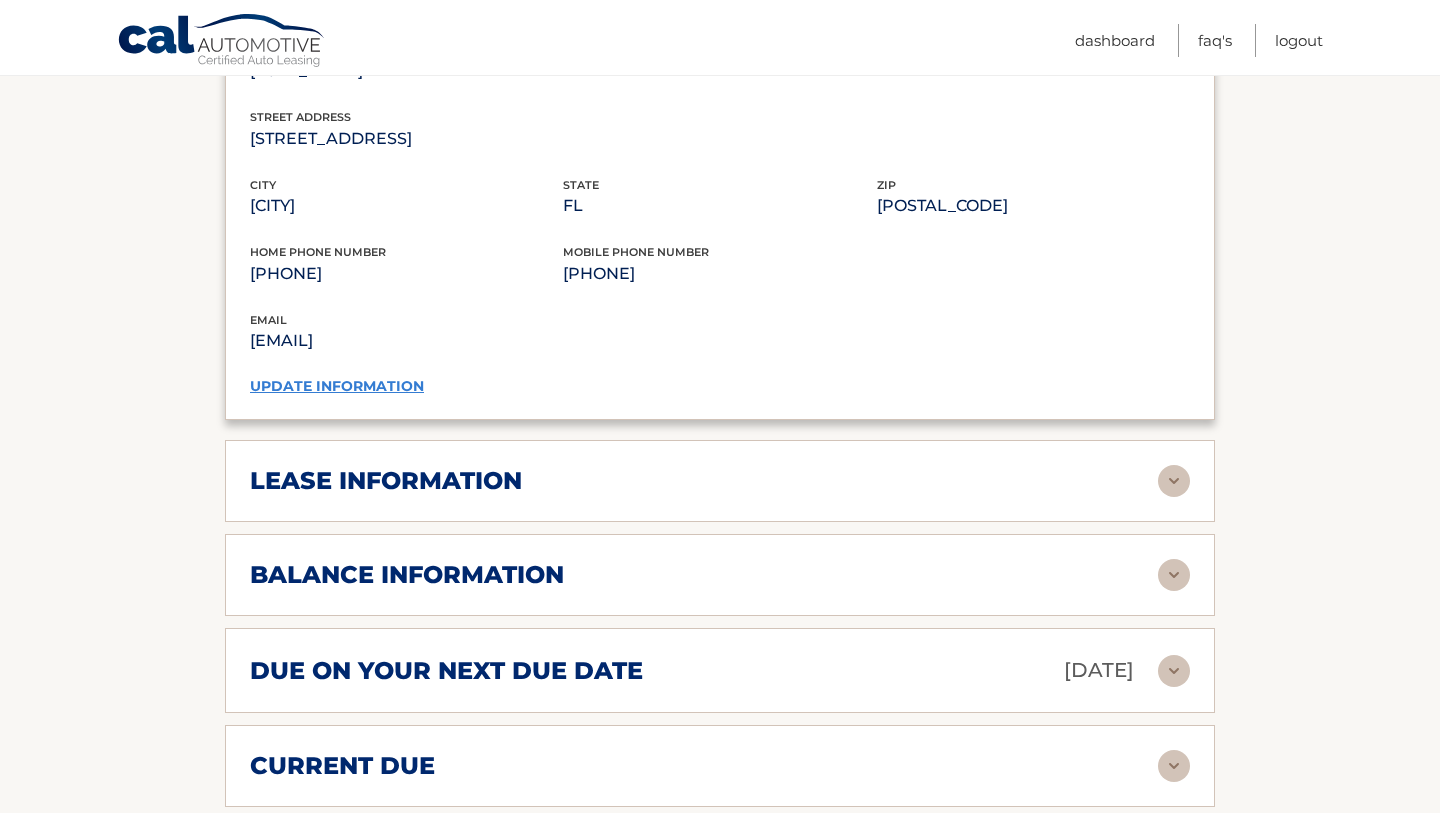 click on "Contract Start Date
[DATE]
Term
39
Maturity Date
[DATE]
Starting Odometer
25
Allowable Annual Mileage
10000
Charge Per Mile*
0.35
Last Scheduled Due Date
[DATE]
Monthly Payment
$464.63
Monthly Sales Tax
$32.52 $497.15" at bounding box center [720, 481] 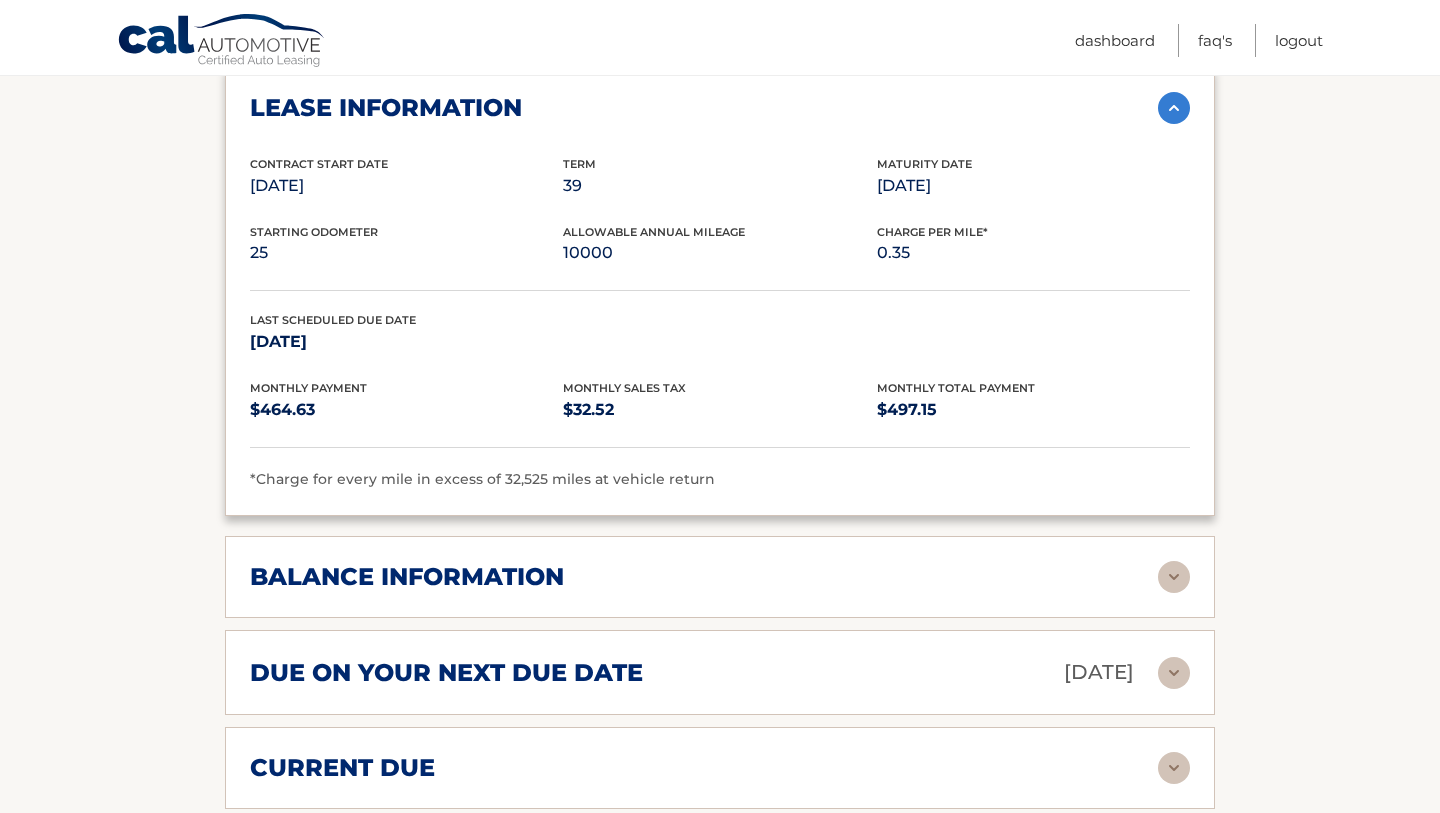 scroll, scrollTop: 2057, scrollLeft: 0, axis: vertical 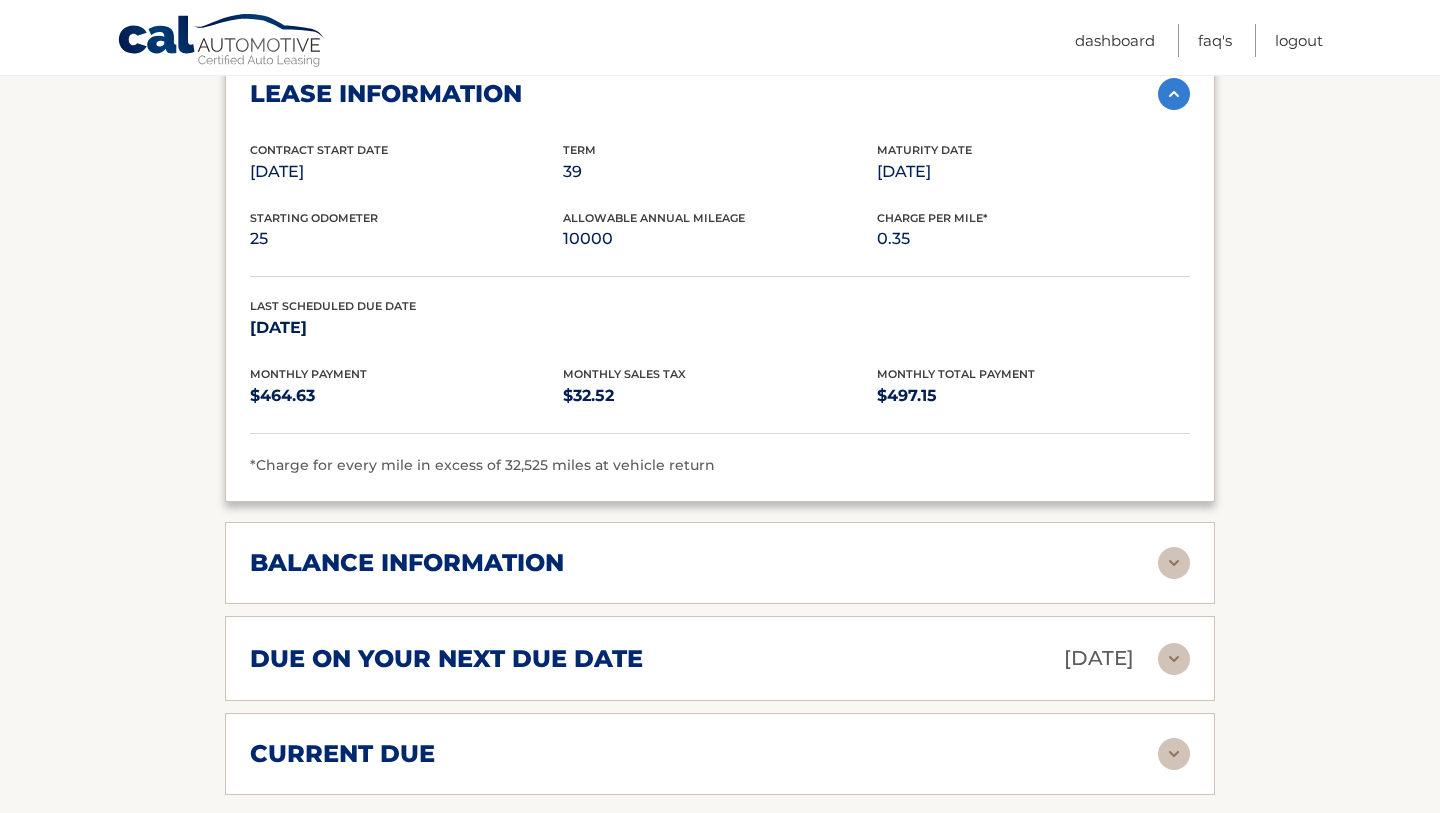 click on "balance information" at bounding box center [704, 563] 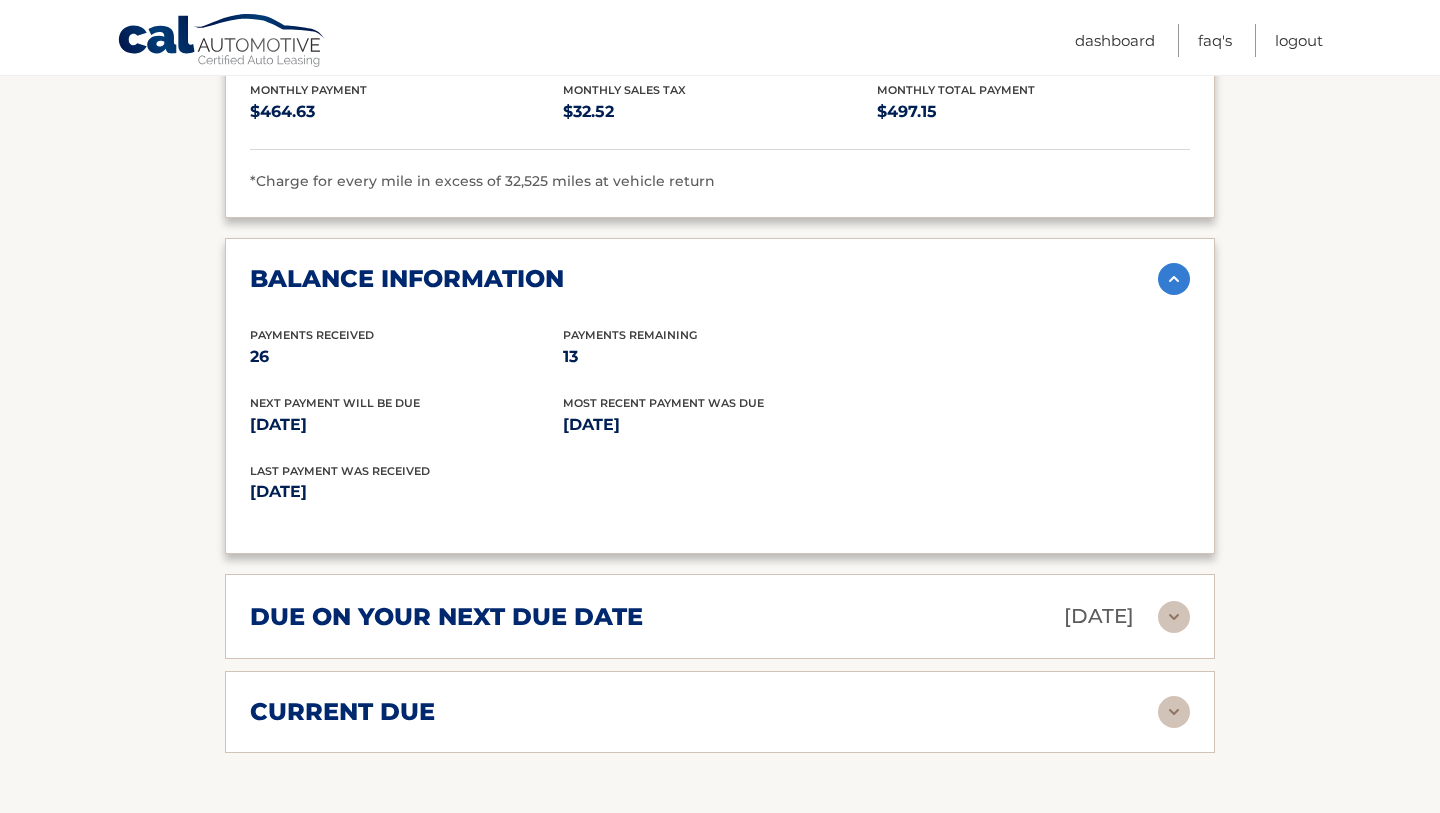 scroll, scrollTop: 2350, scrollLeft: 0, axis: vertical 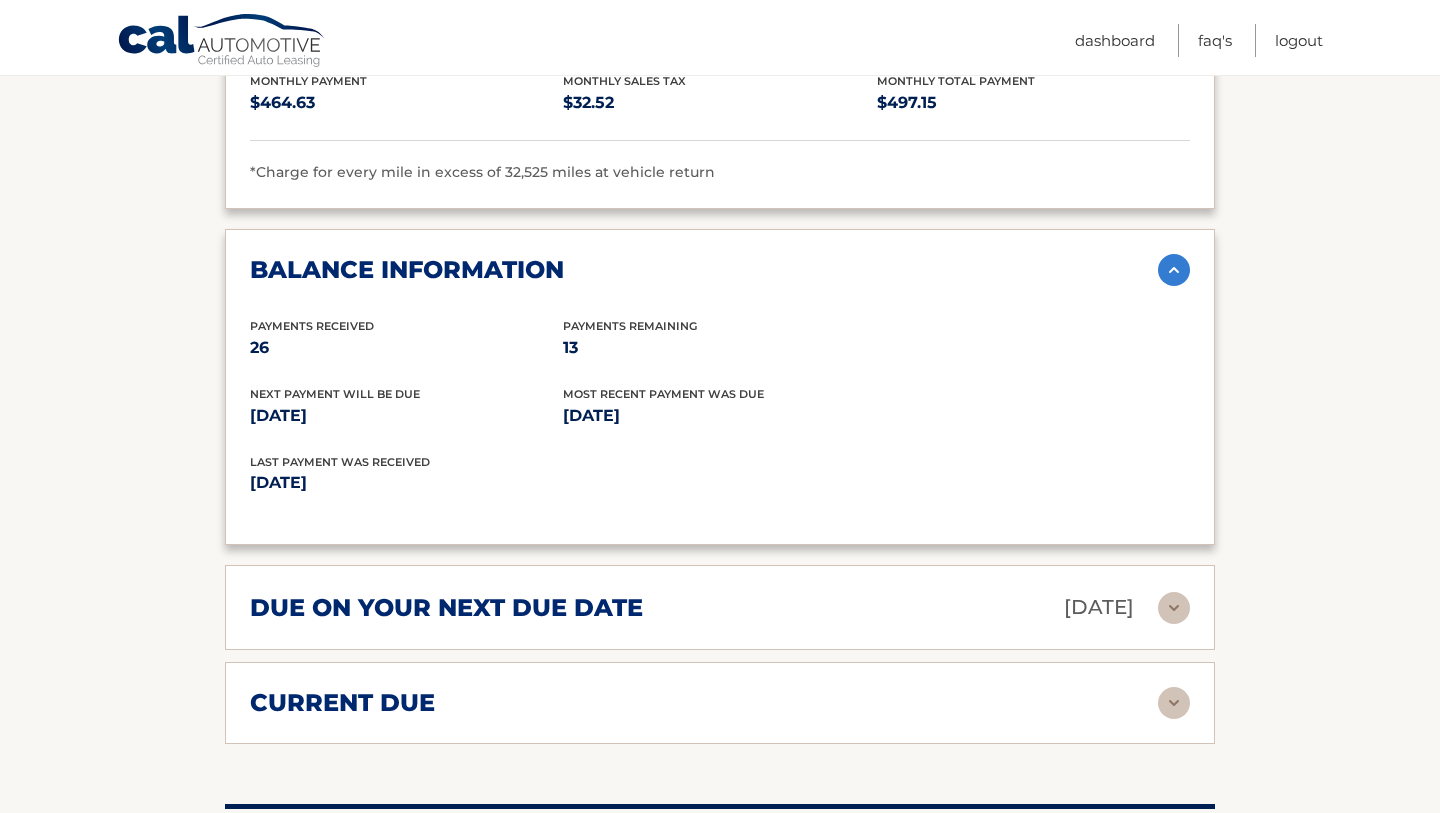 click on "due on your next due date
[DATE]" at bounding box center (704, 607) 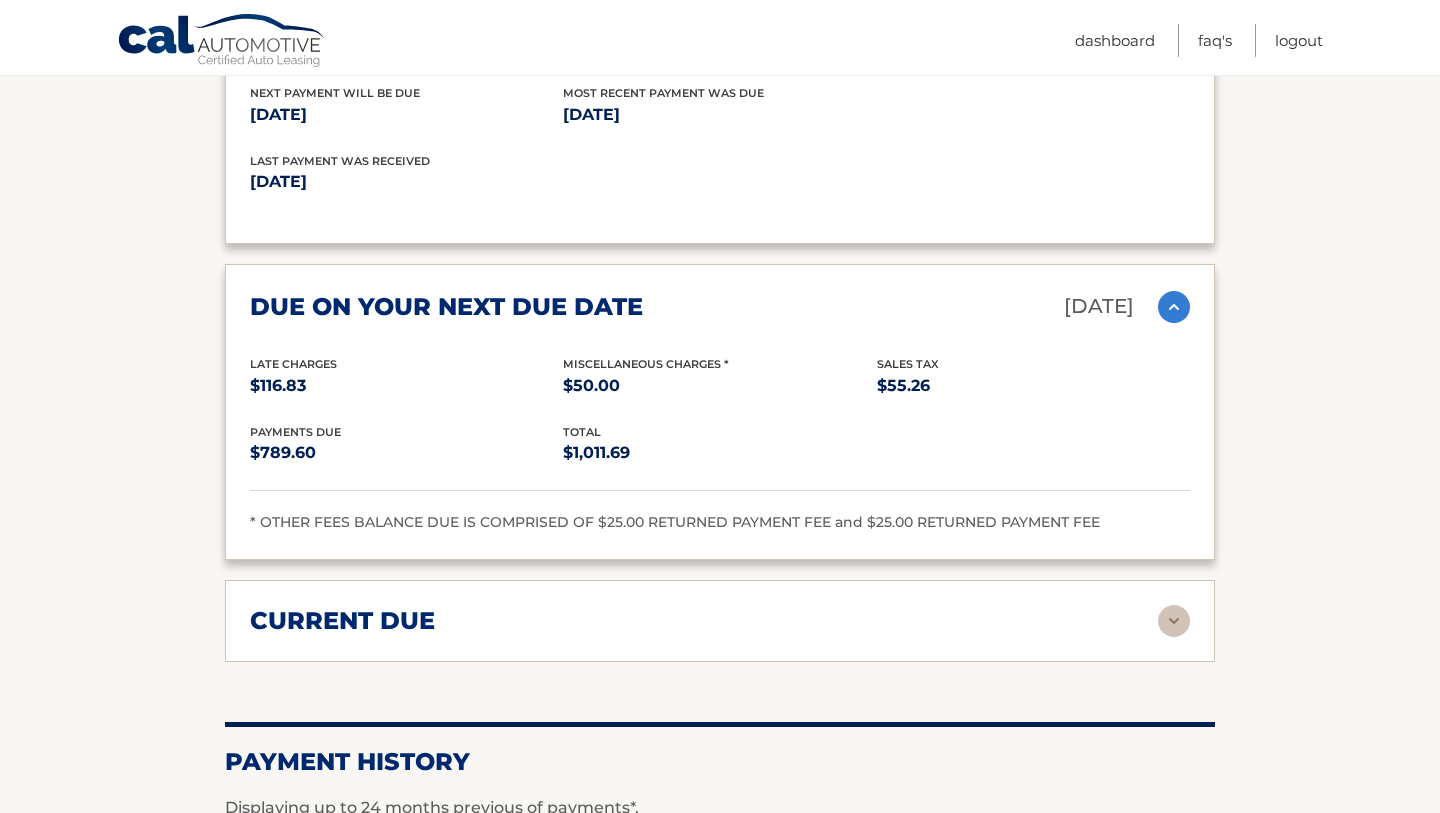 scroll, scrollTop: 2655, scrollLeft: 0, axis: vertical 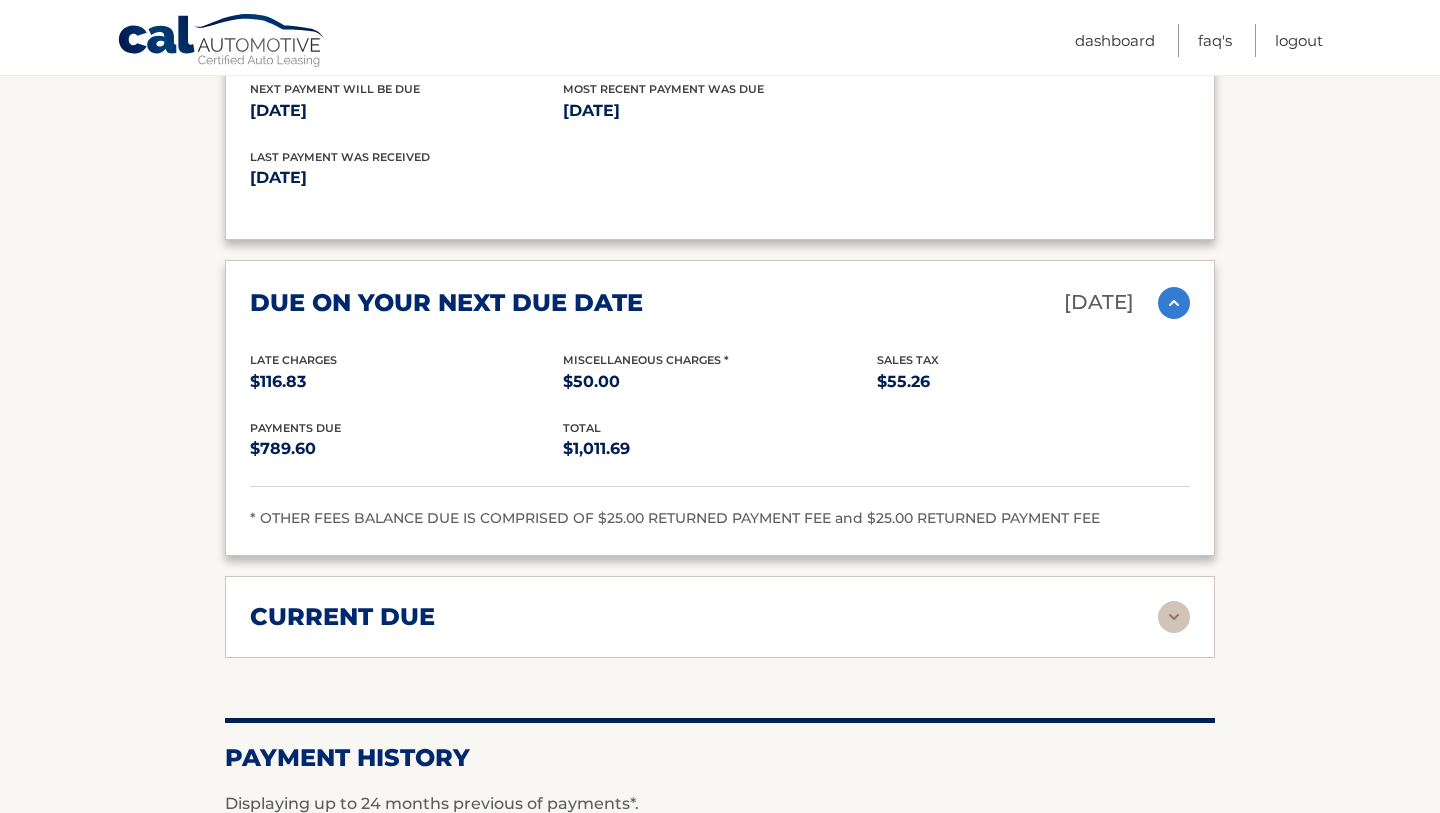 click on "current due" at bounding box center (704, 617) 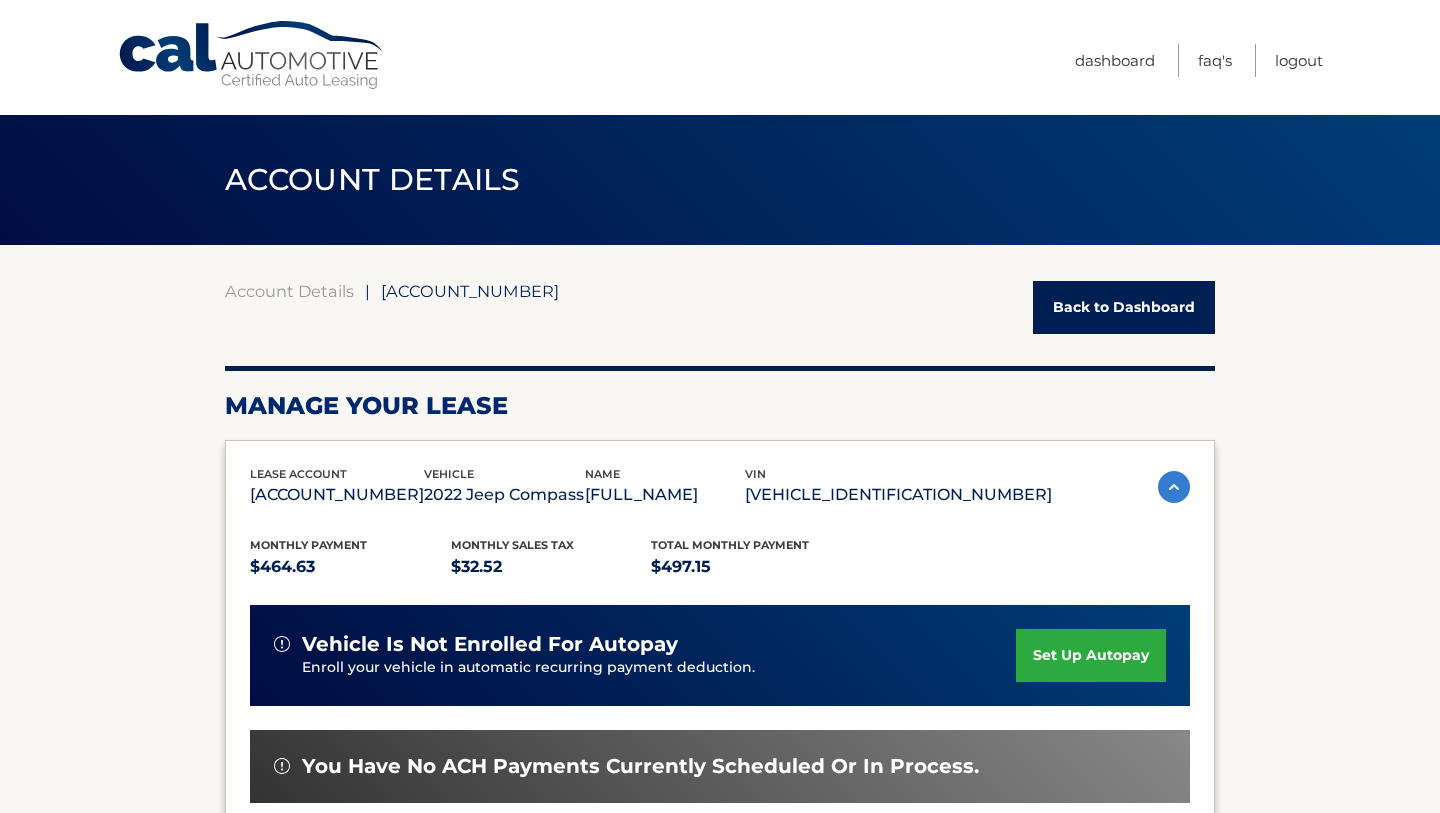 scroll, scrollTop: 0, scrollLeft: 0, axis: both 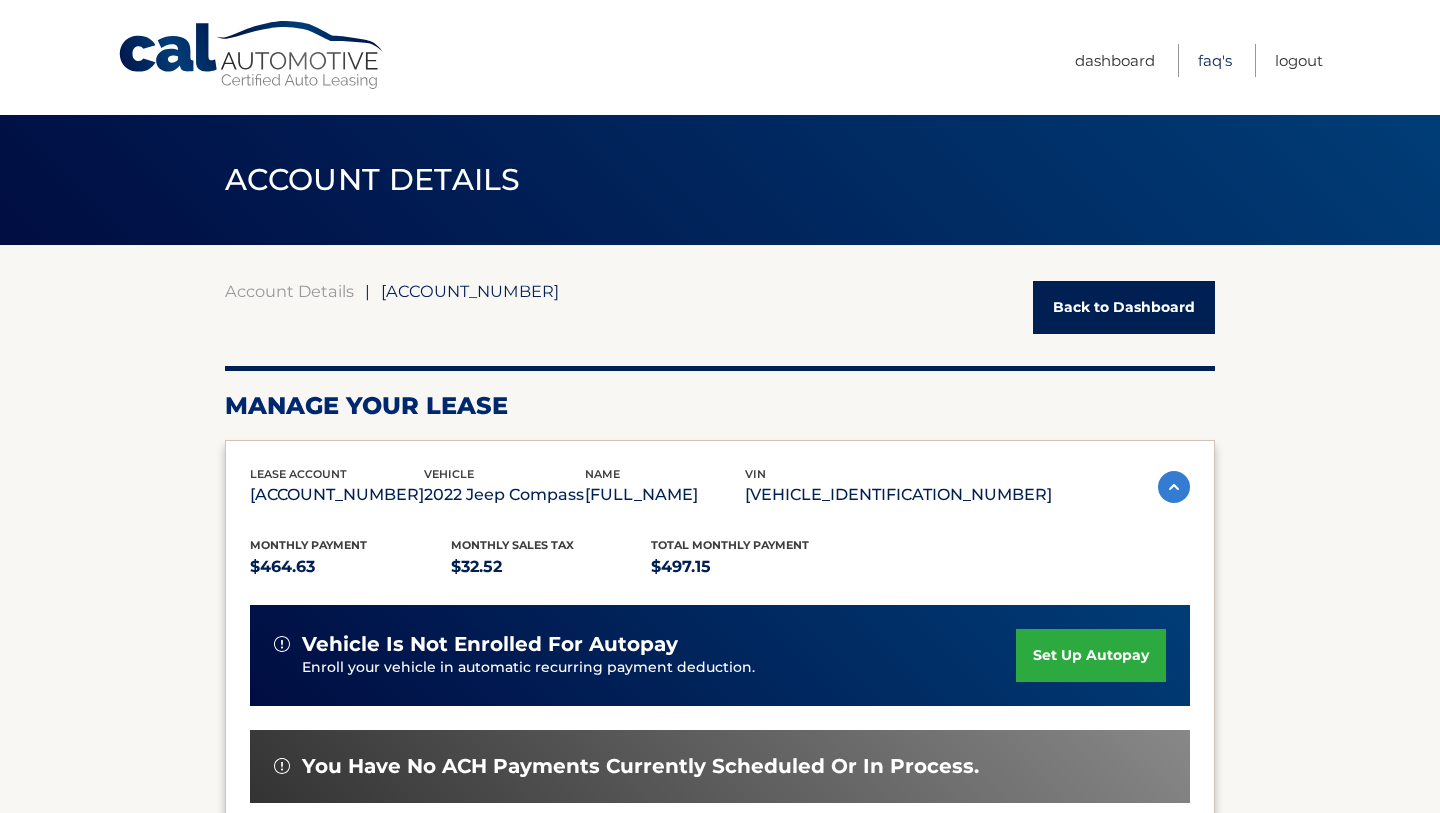 click on "FAQ's" at bounding box center [1215, 60] 